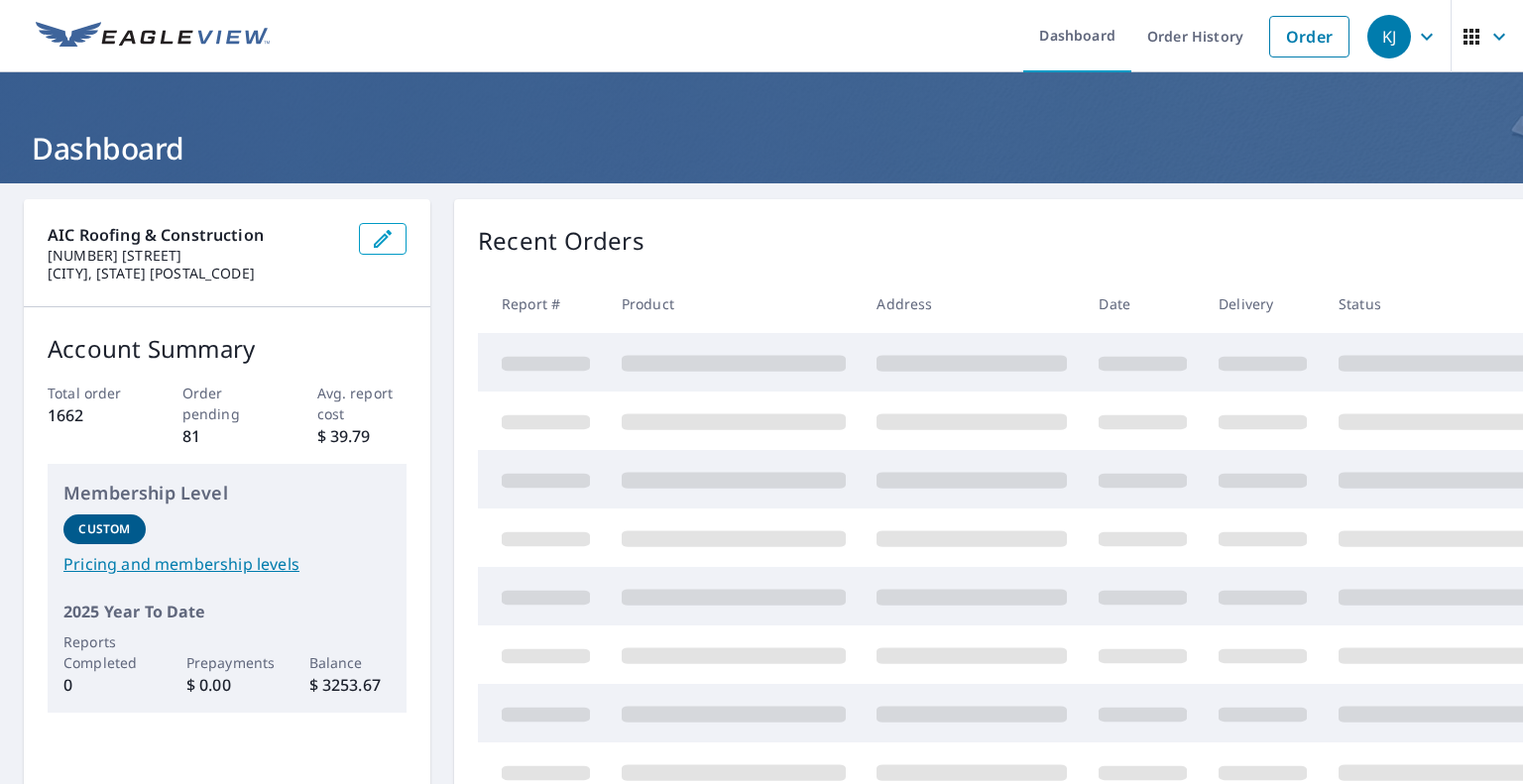 scroll, scrollTop: 0, scrollLeft: 0, axis: both 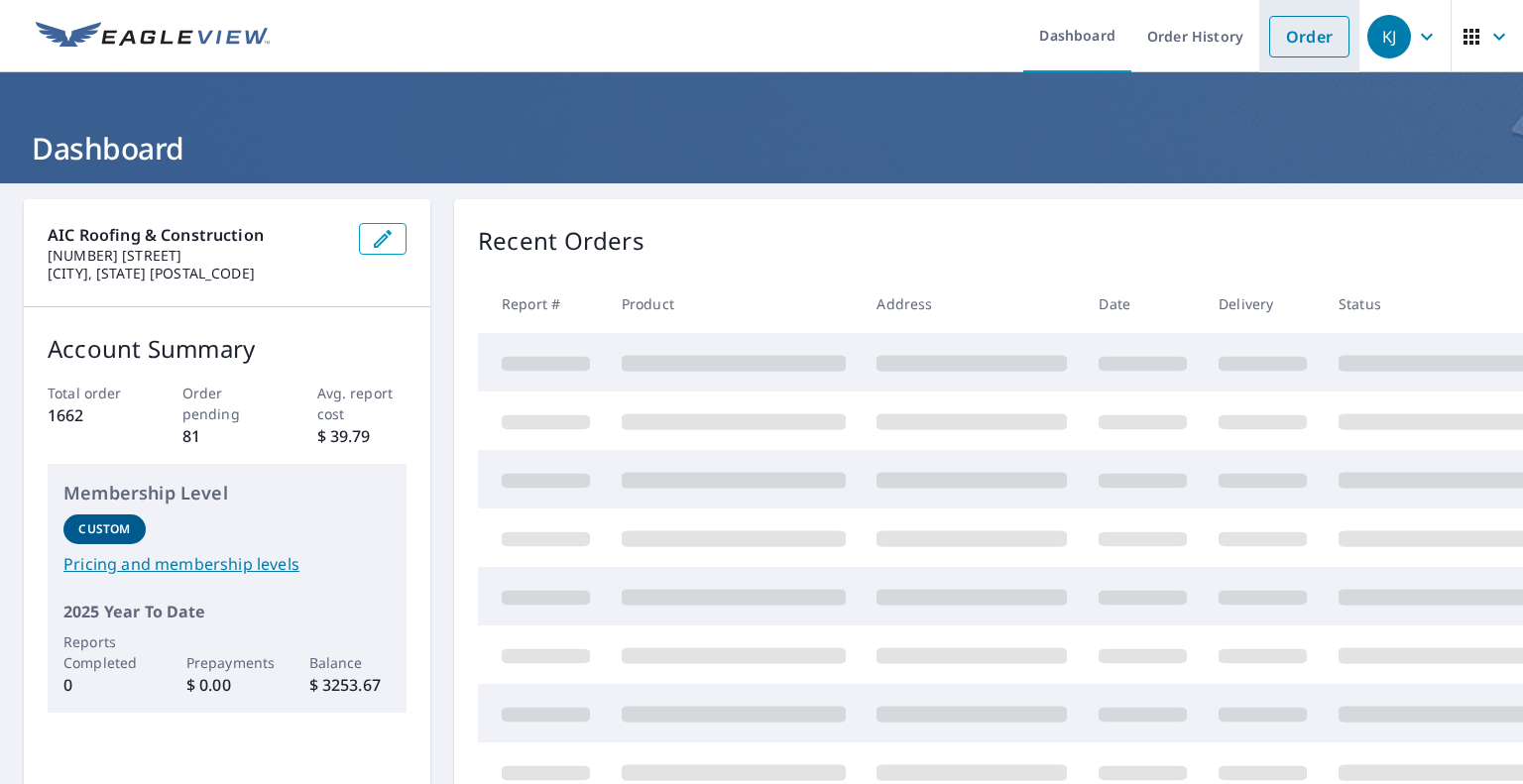 click on "Order" at bounding box center [1309, 37] 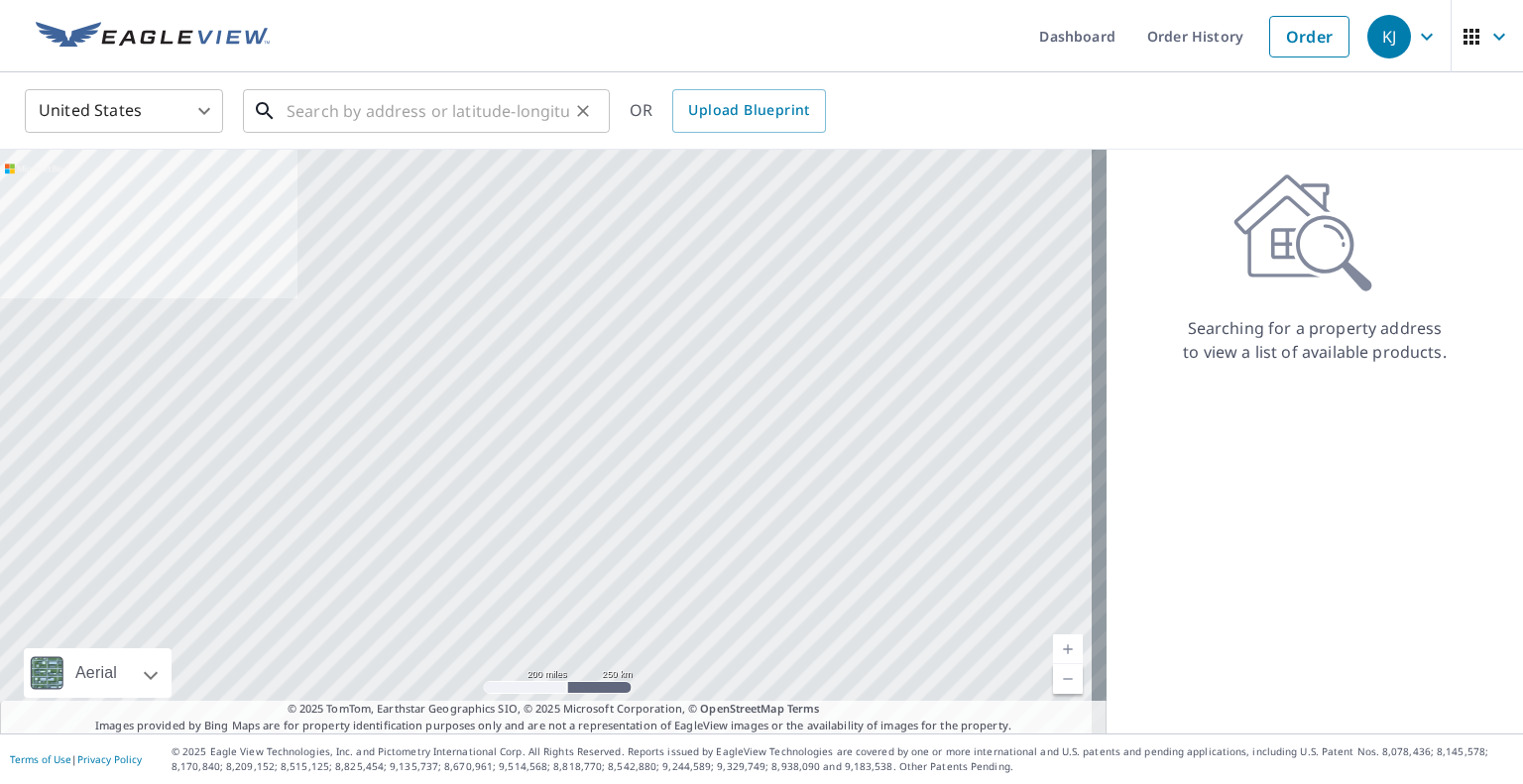 click at bounding box center [427, 111] 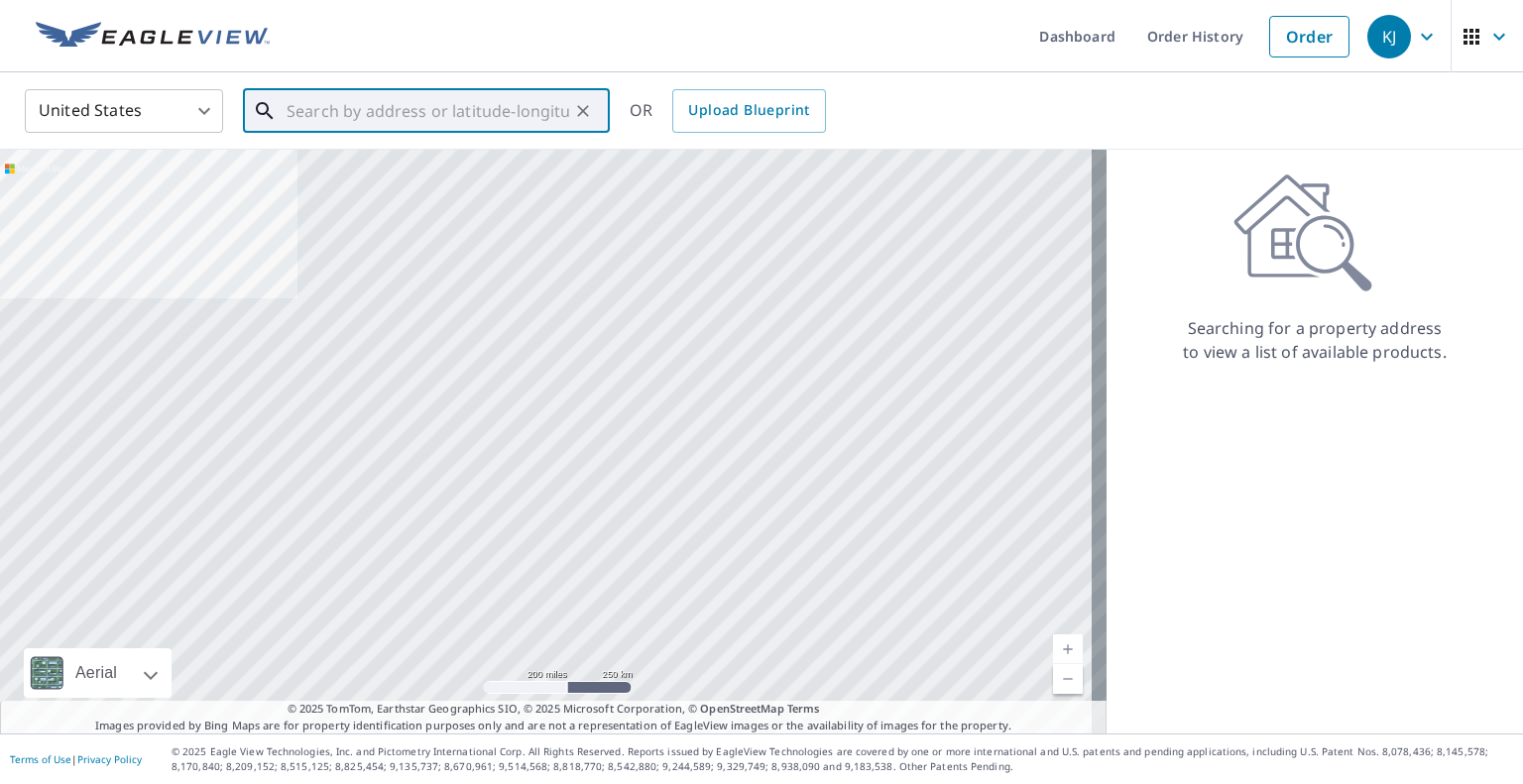 paste on "[NUMBER] [STREET] [CITY], [STATE] [POSTAL_CODE]" 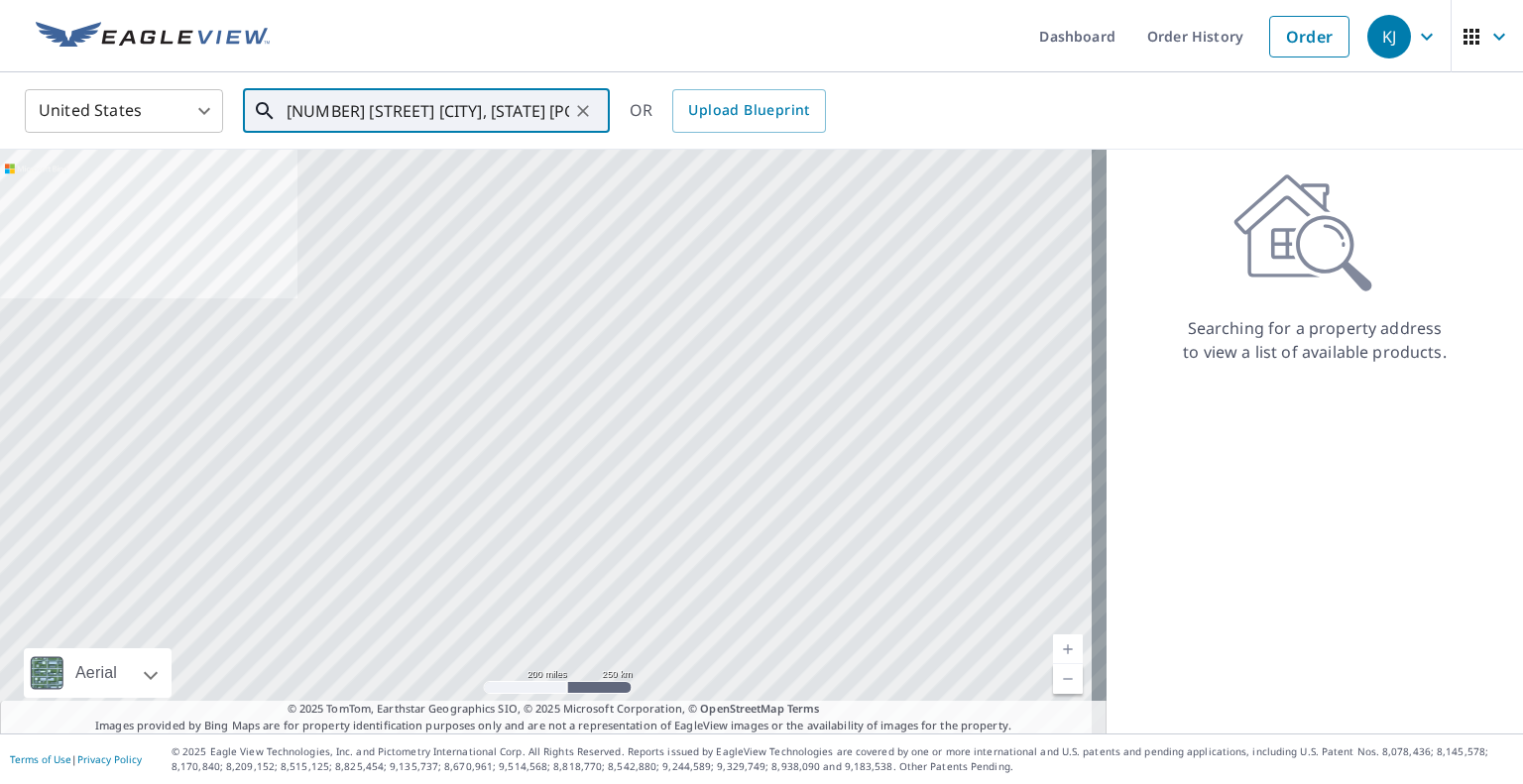 scroll, scrollTop: 0, scrollLeft: 45, axis: horizontal 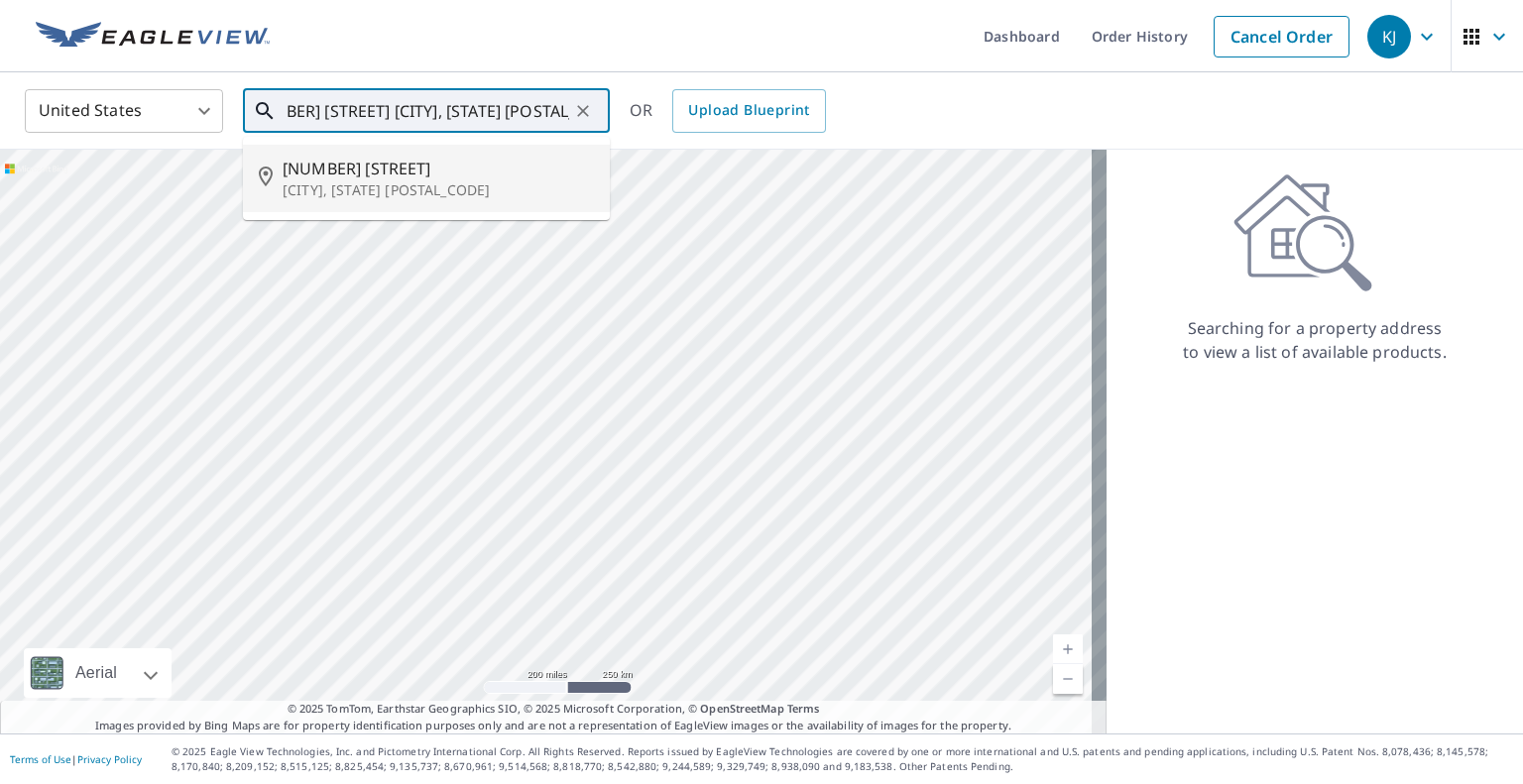 click on "[NUMBER] [STREET]" at bounding box center (438, 168) 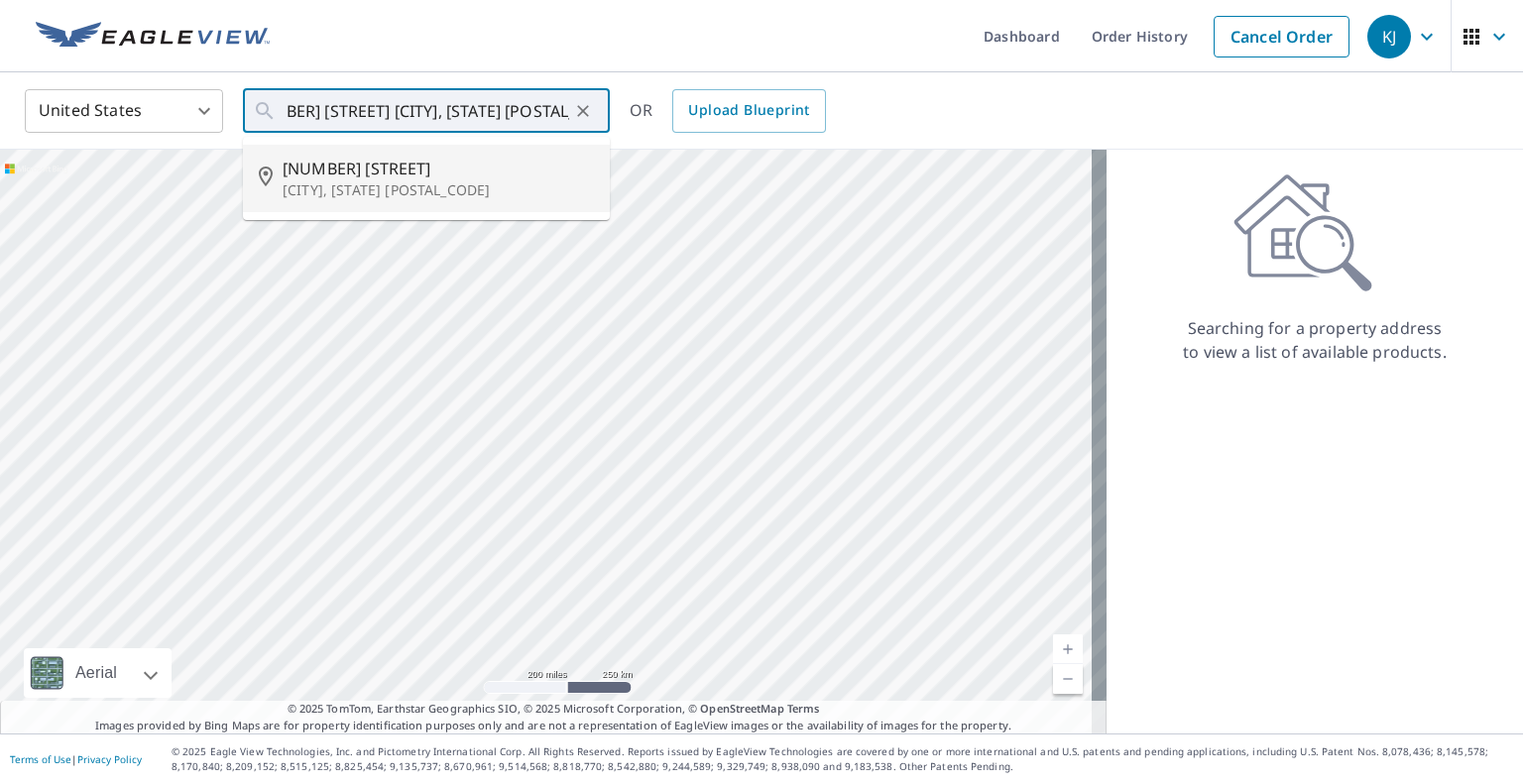 scroll, scrollTop: 0, scrollLeft: 0, axis: both 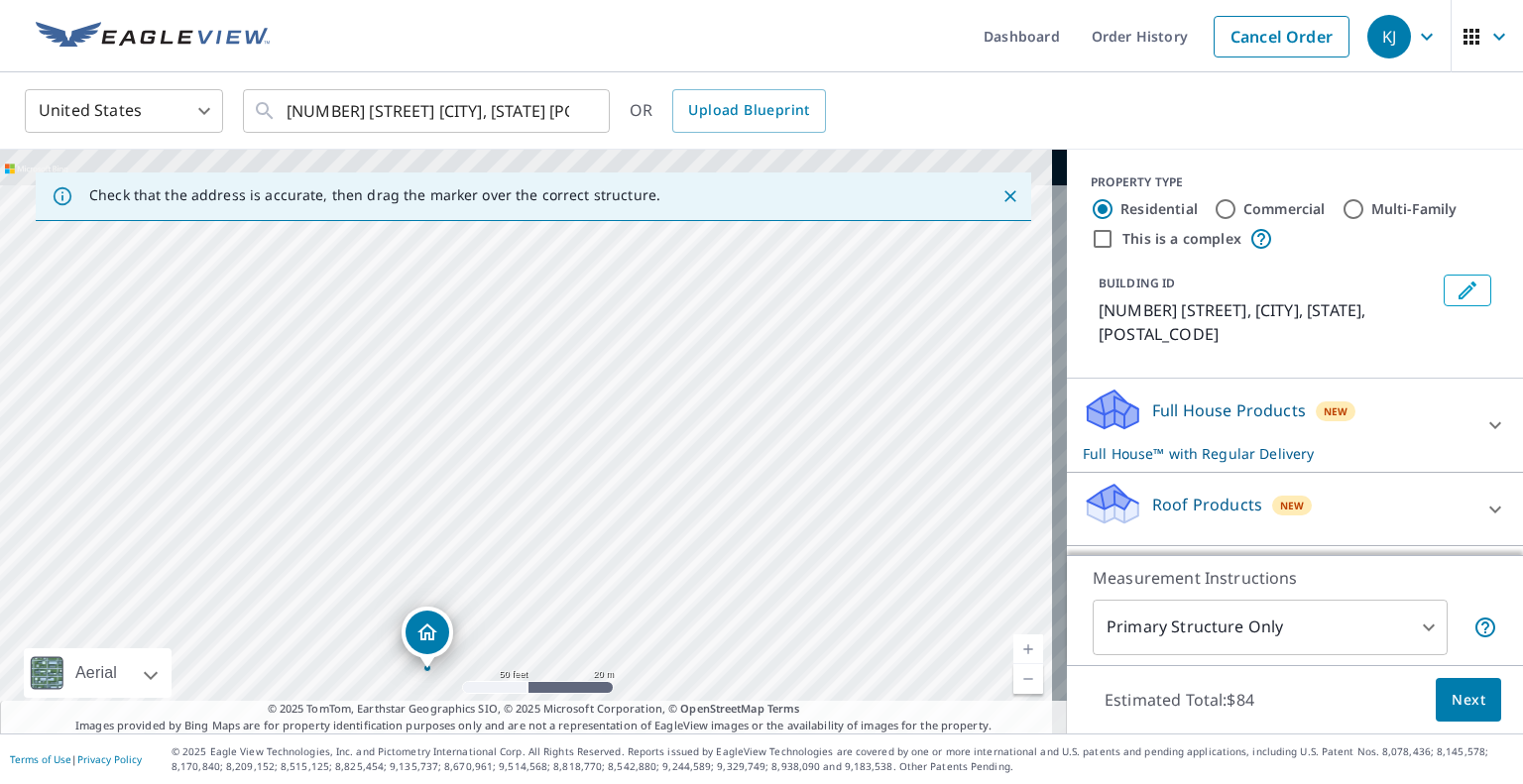 drag, startPoint x: 646, startPoint y: 375, endPoint x: 544, endPoint y: 612, distance: 258.01744 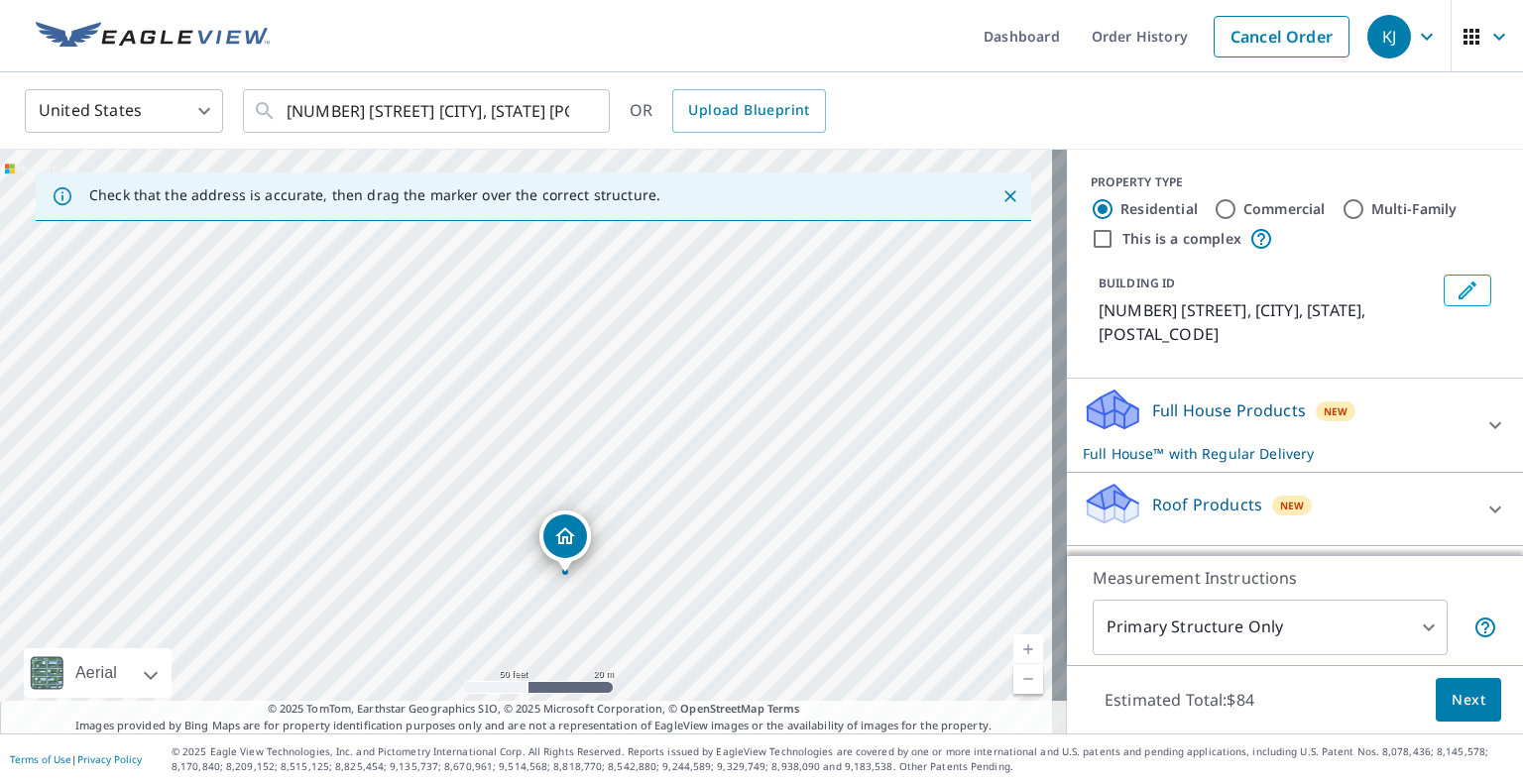 drag, startPoint x: 537, startPoint y: 636, endPoint x: 671, endPoint y: 542, distance: 163.68262 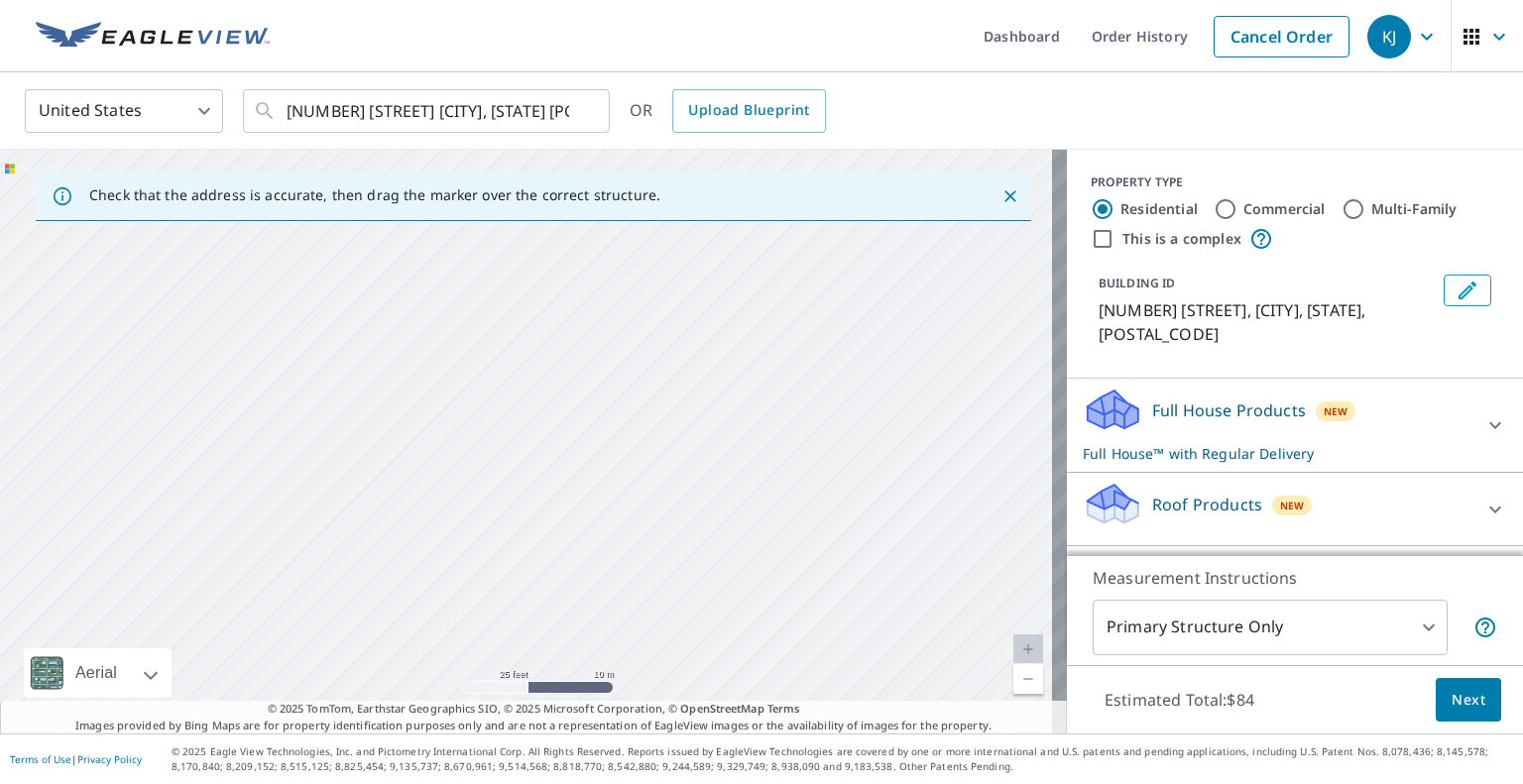 drag, startPoint x: 498, startPoint y: 599, endPoint x: 504, endPoint y: 608, distance: 10.816654 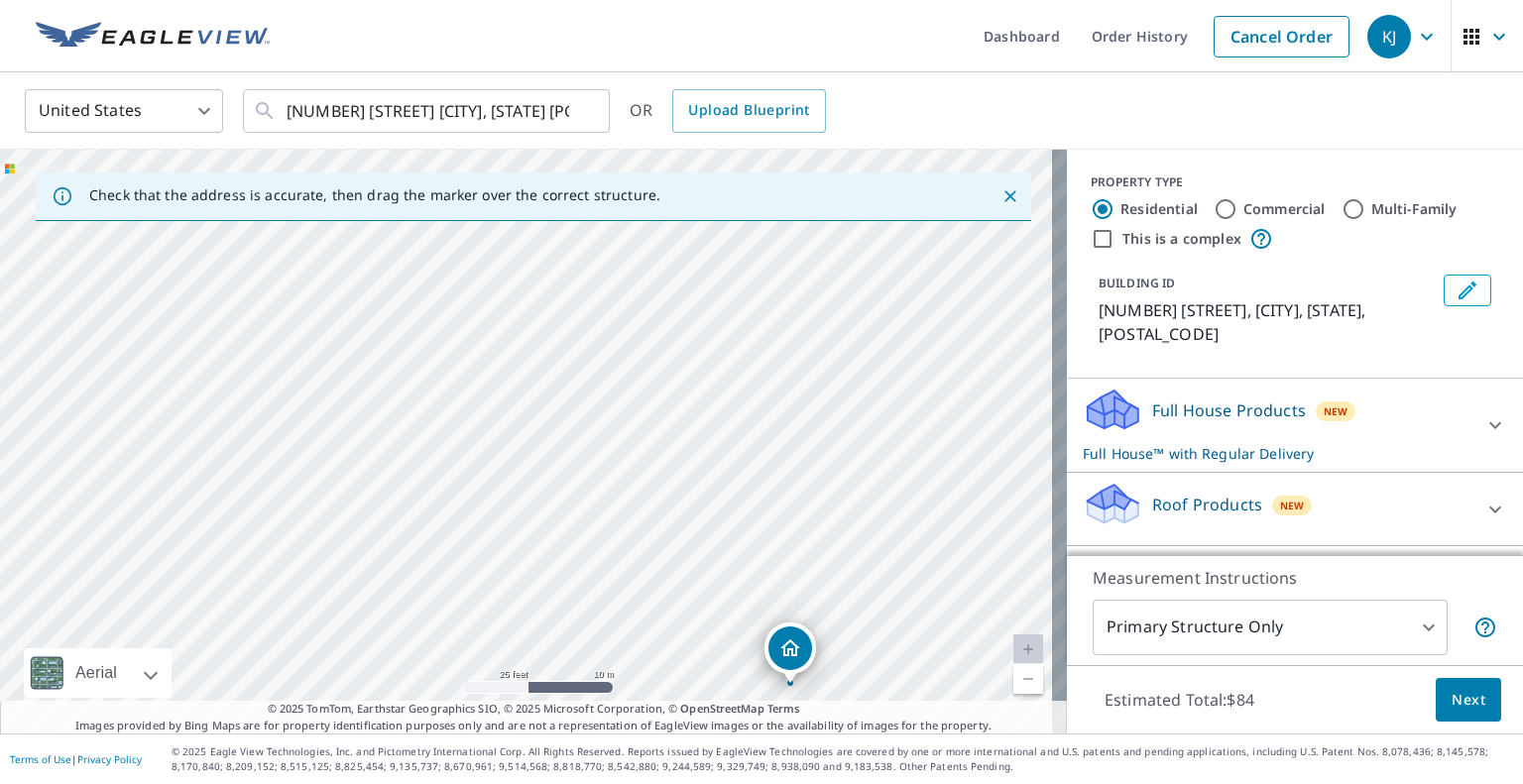 drag, startPoint x: 505, startPoint y: 607, endPoint x: 564, endPoint y: 370, distance: 244.23349 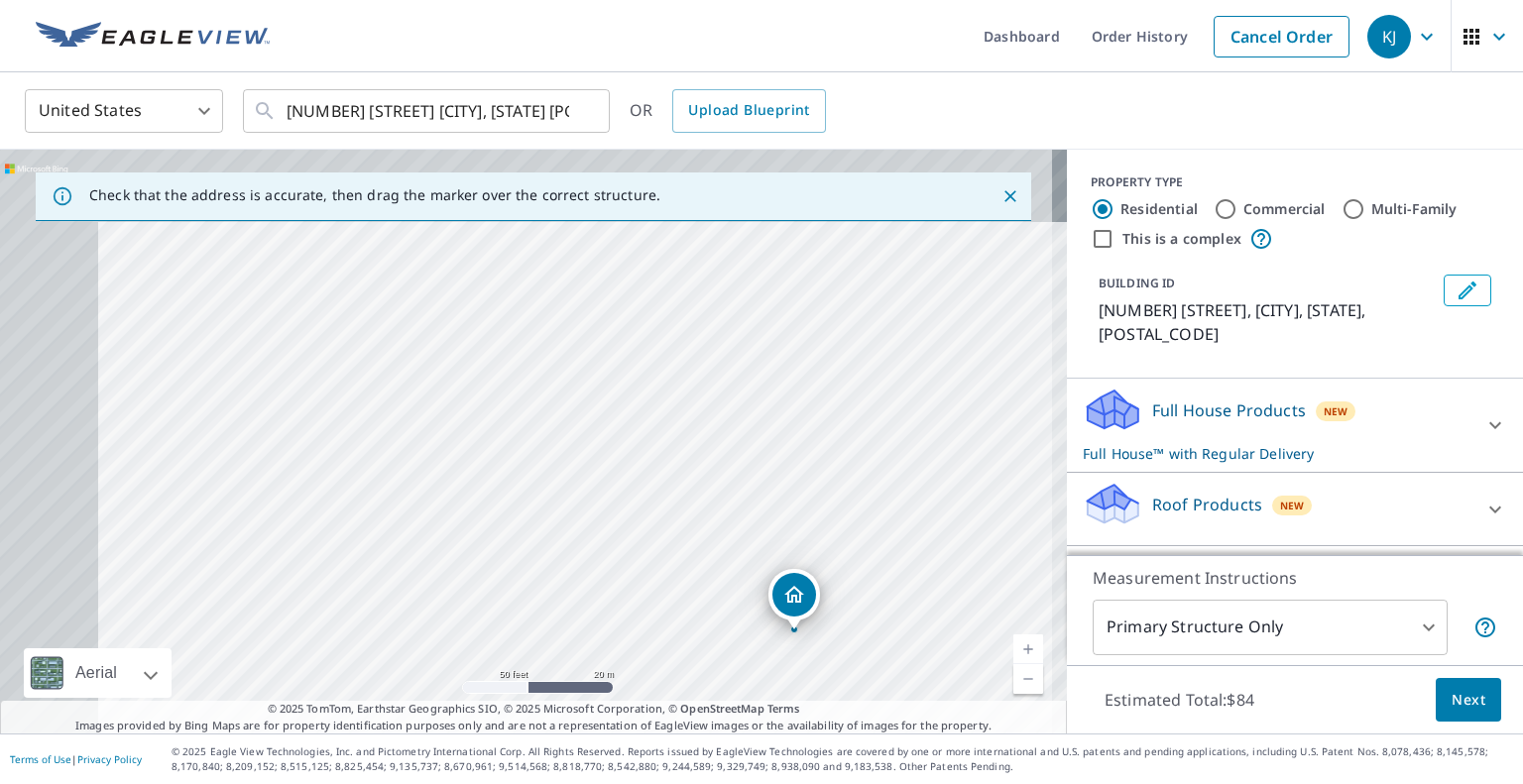 click on "[NUMBER] [STREET] [CITY], [STATE] [POSTAL_CODE]" at bounding box center [533, 441] 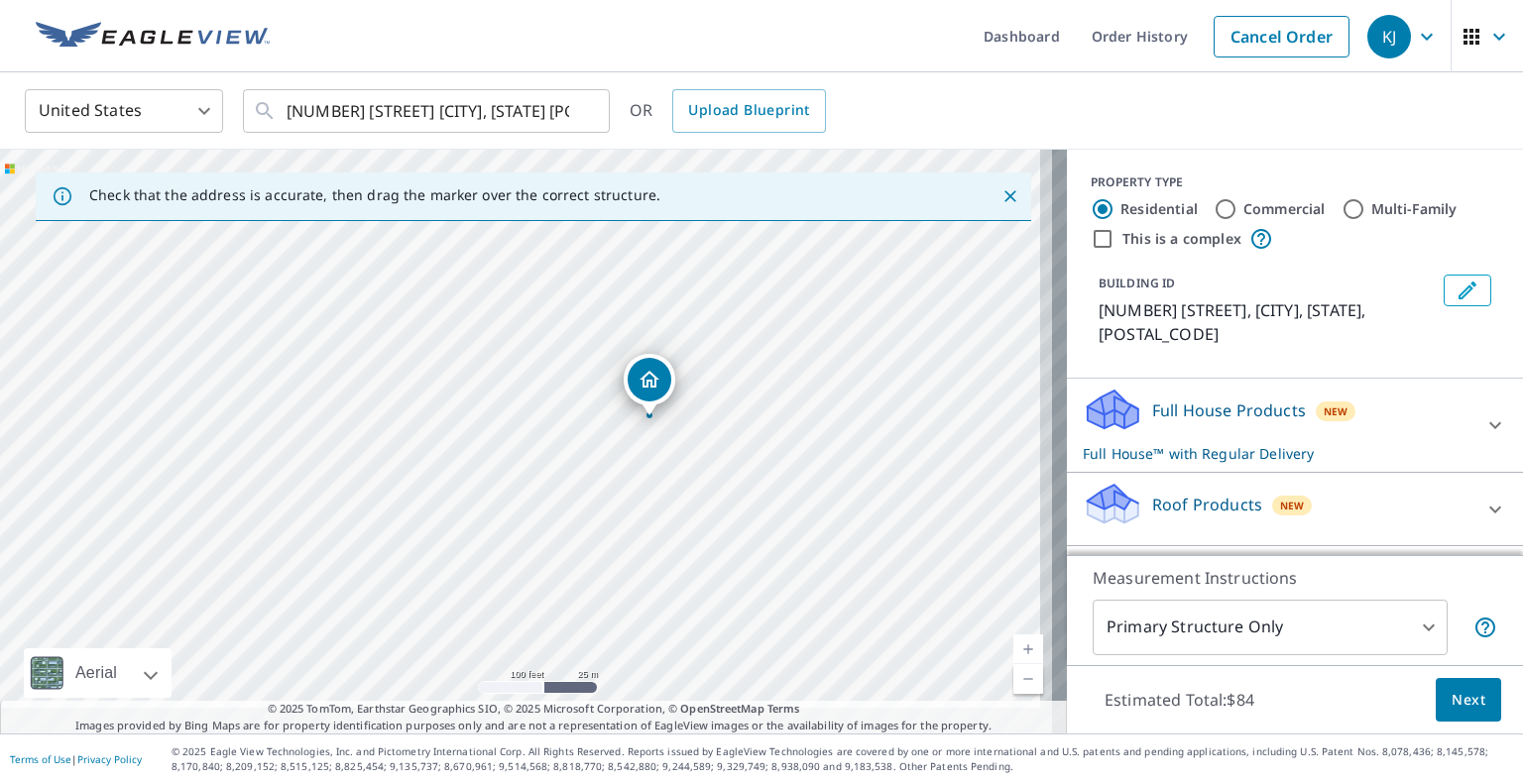 drag, startPoint x: 599, startPoint y: 419, endPoint x: 568, endPoint y: 354, distance: 72.01389 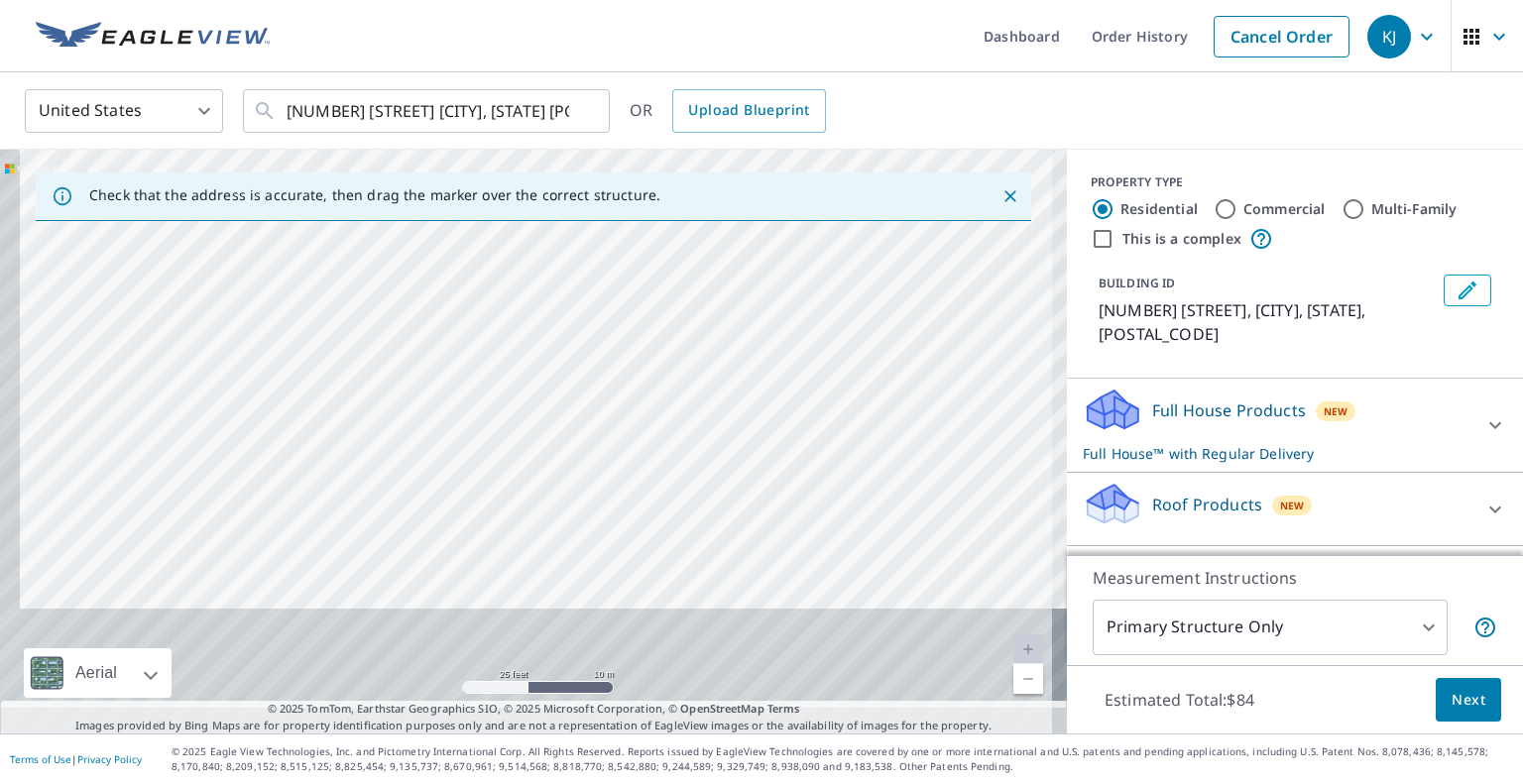 drag, startPoint x: 462, startPoint y: 562, endPoint x: 500, endPoint y: 354, distance: 211.4427 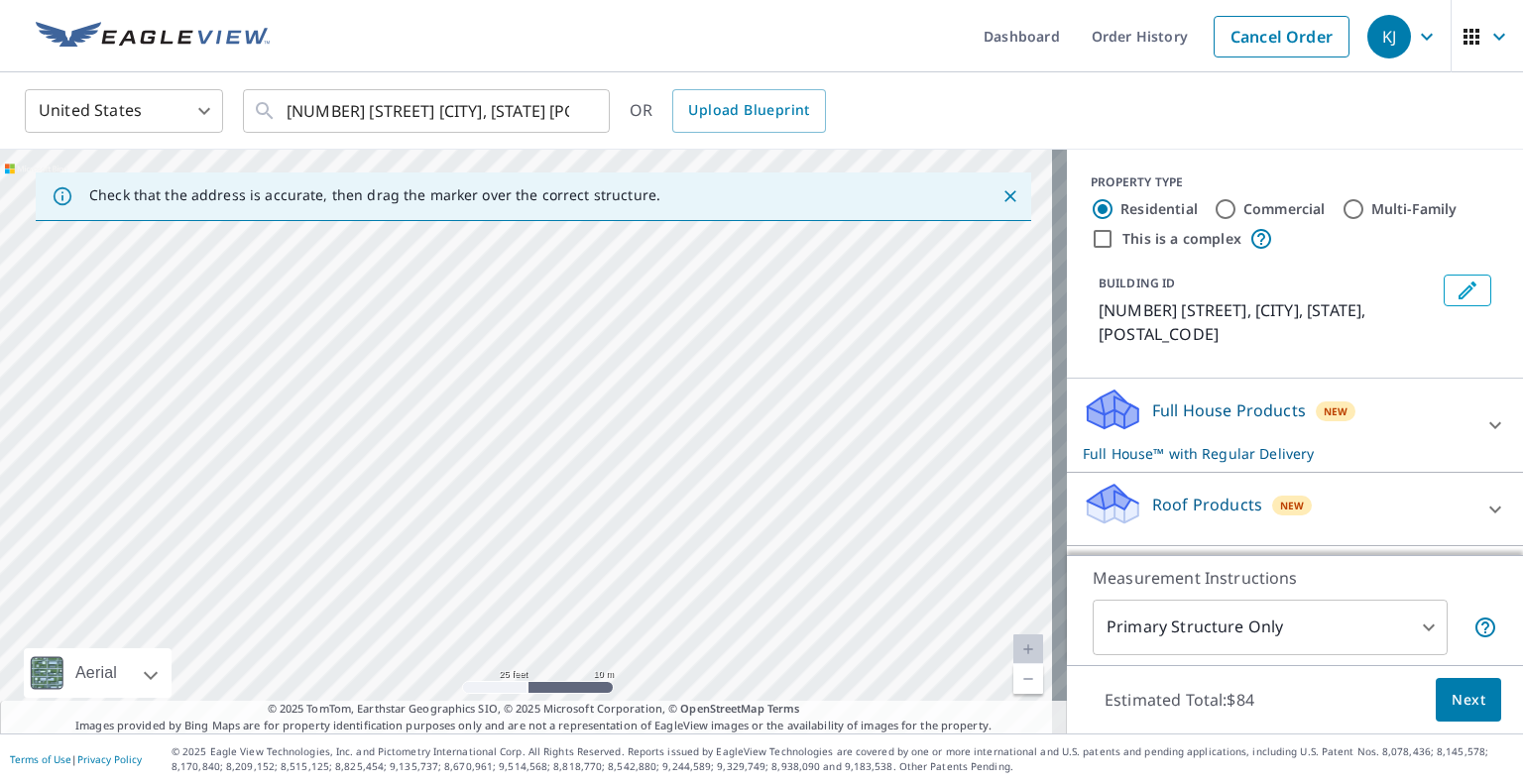 drag, startPoint x: 678, startPoint y: 476, endPoint x: 467, endPoint y: 398, distance: 224.95555 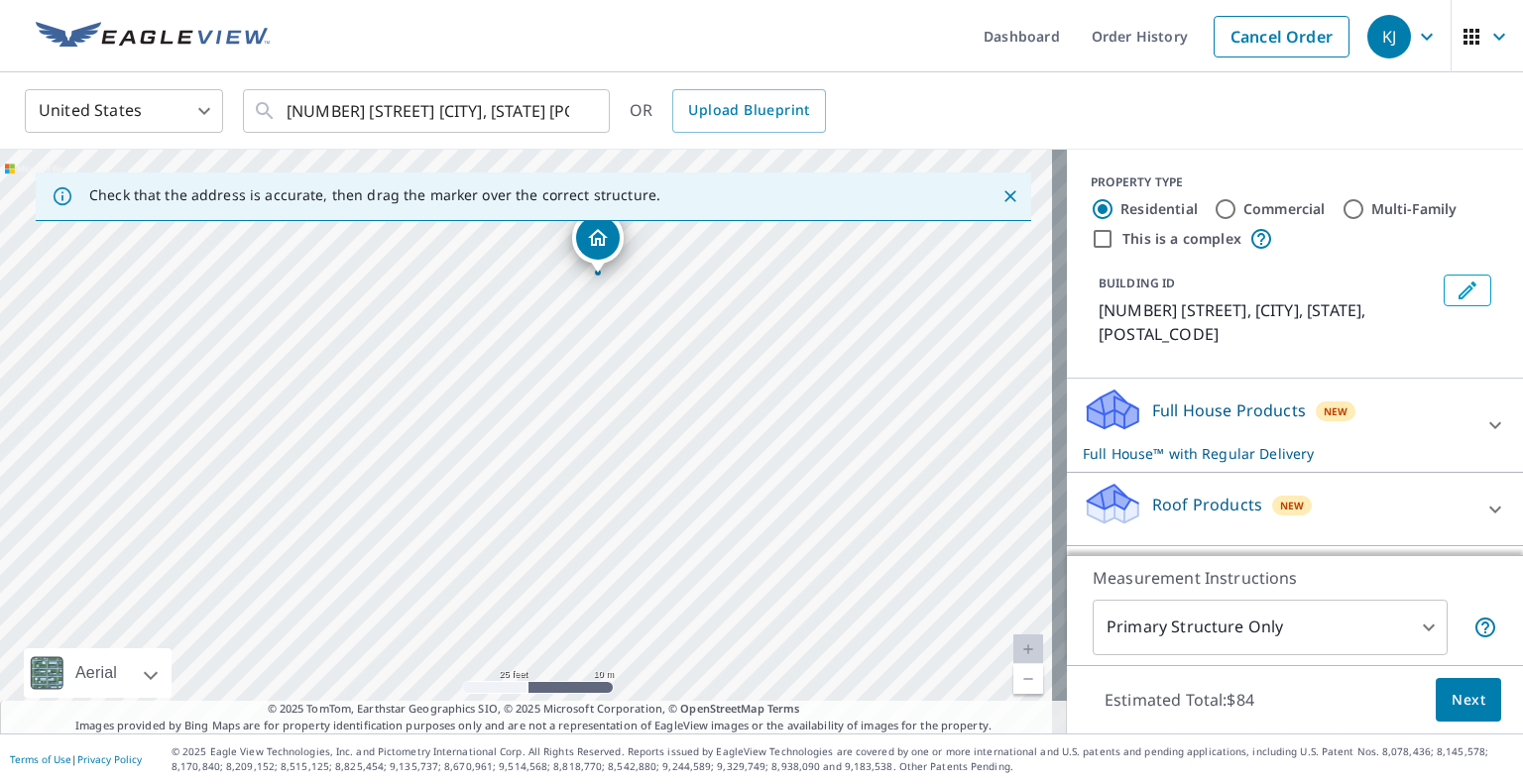 drag, startPoint x: 754, startPoint y: 344, endPoint x: 685, endPoint y: 621, distance: 285.4645 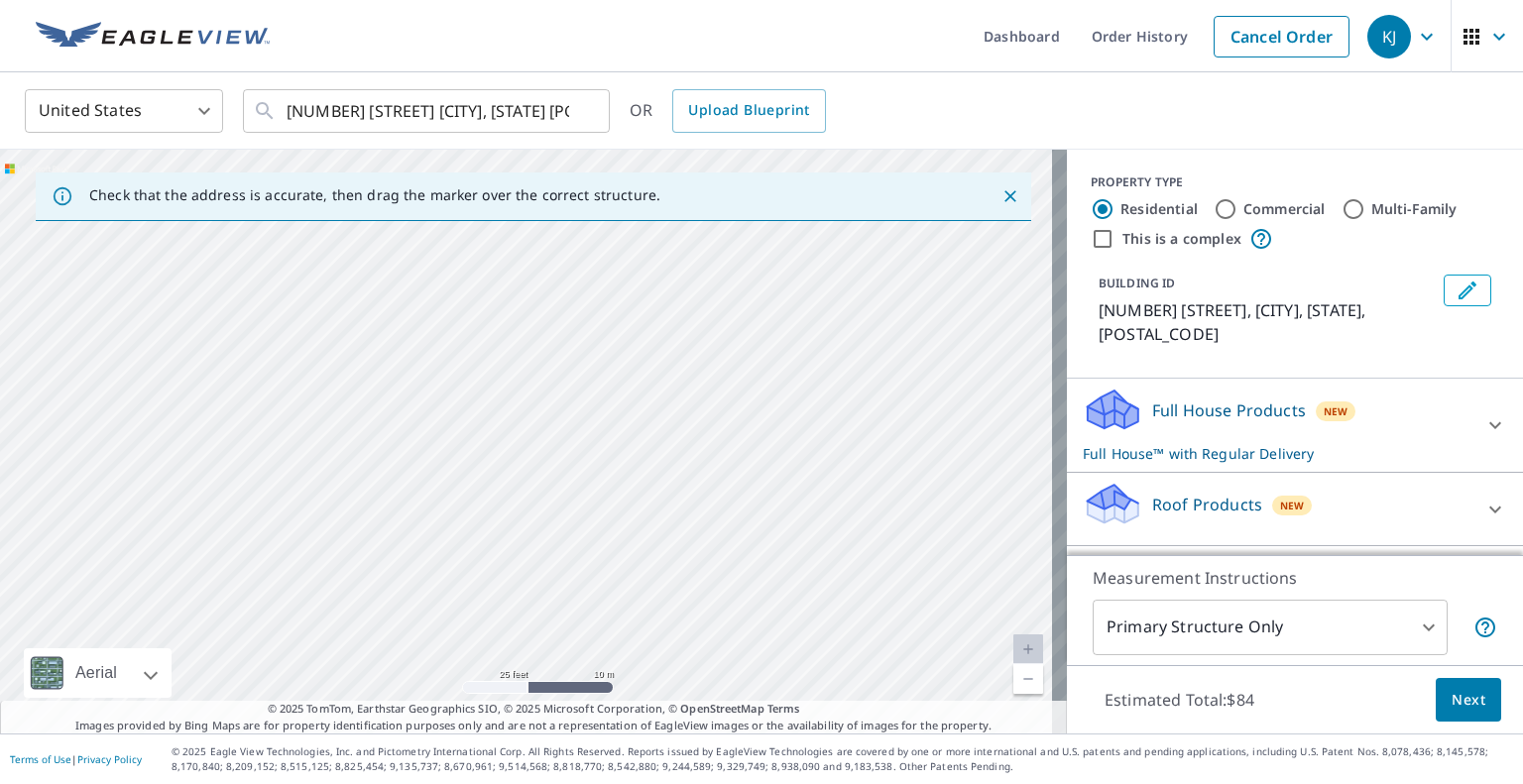 drag, startPoint x: 706, startPoint y: 491, endPoint x: 632, endPoint y: 278, distance: 225.48836 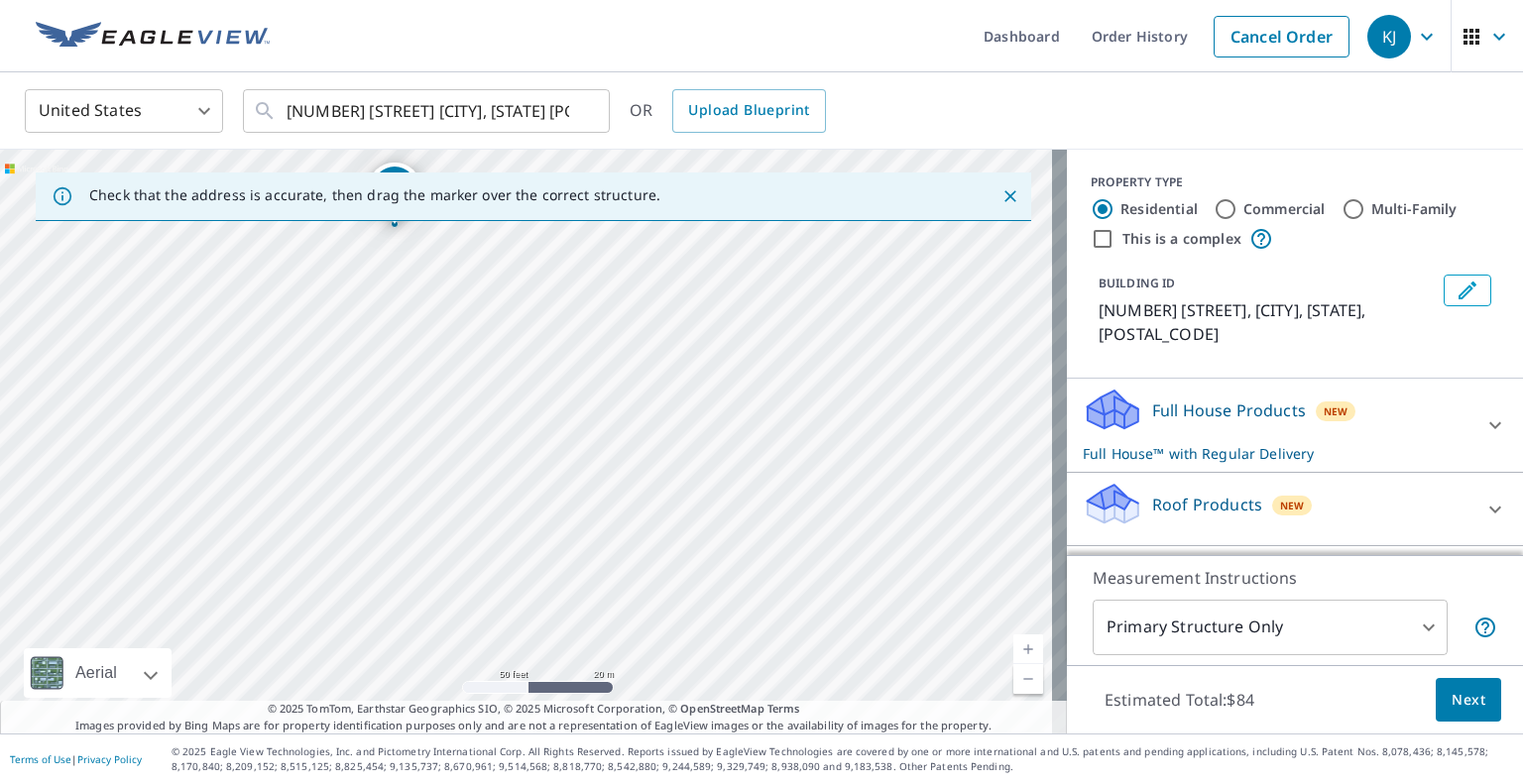 drag, startPoint x: 801, startPoint y: 439, endPoint x: 500, endPoint y: 564, distance: 325.9233 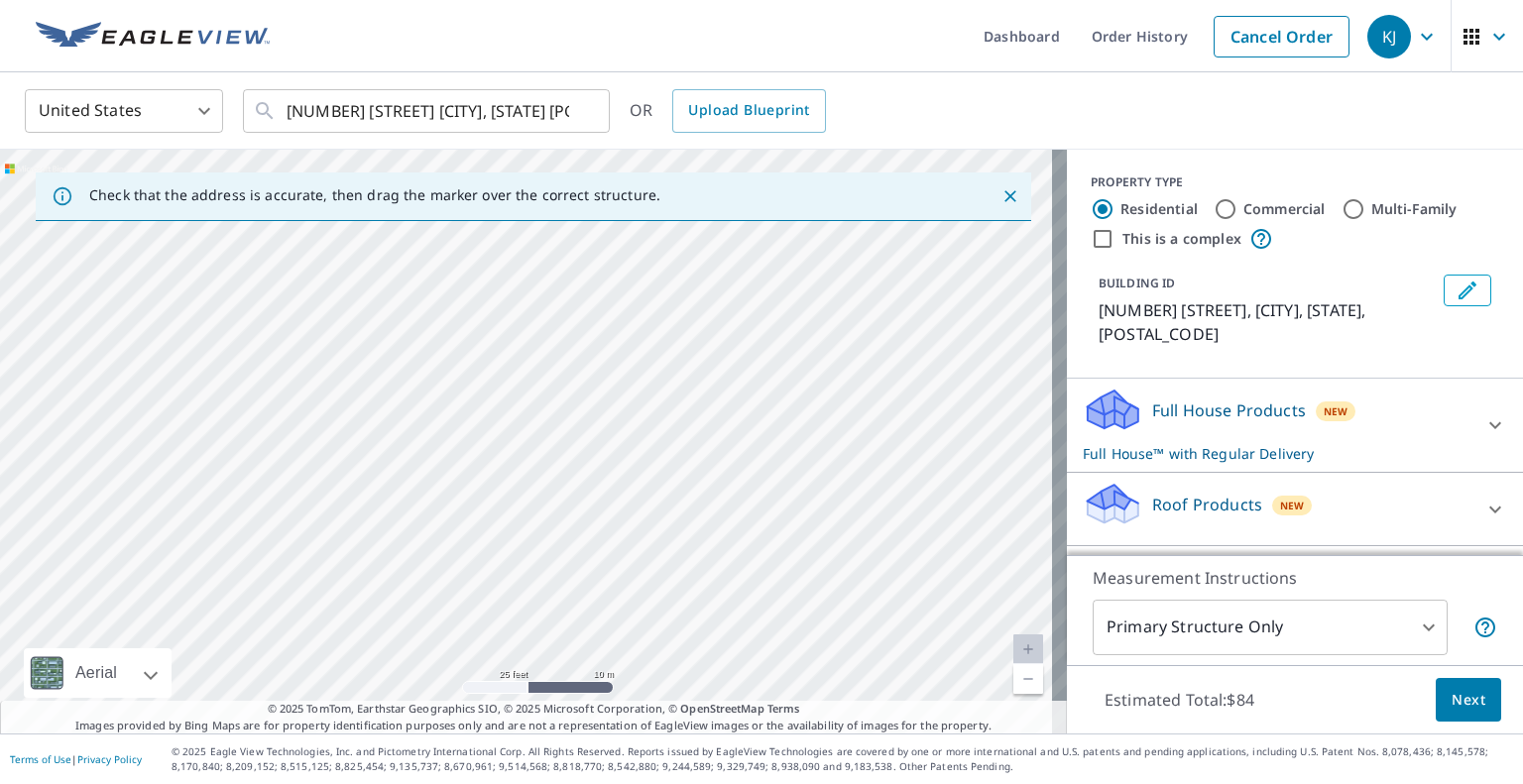 drag, startPoint x: 576, startPoint y: 329, endPoint x: 723, endPoint y: 696, distance: 395.3454 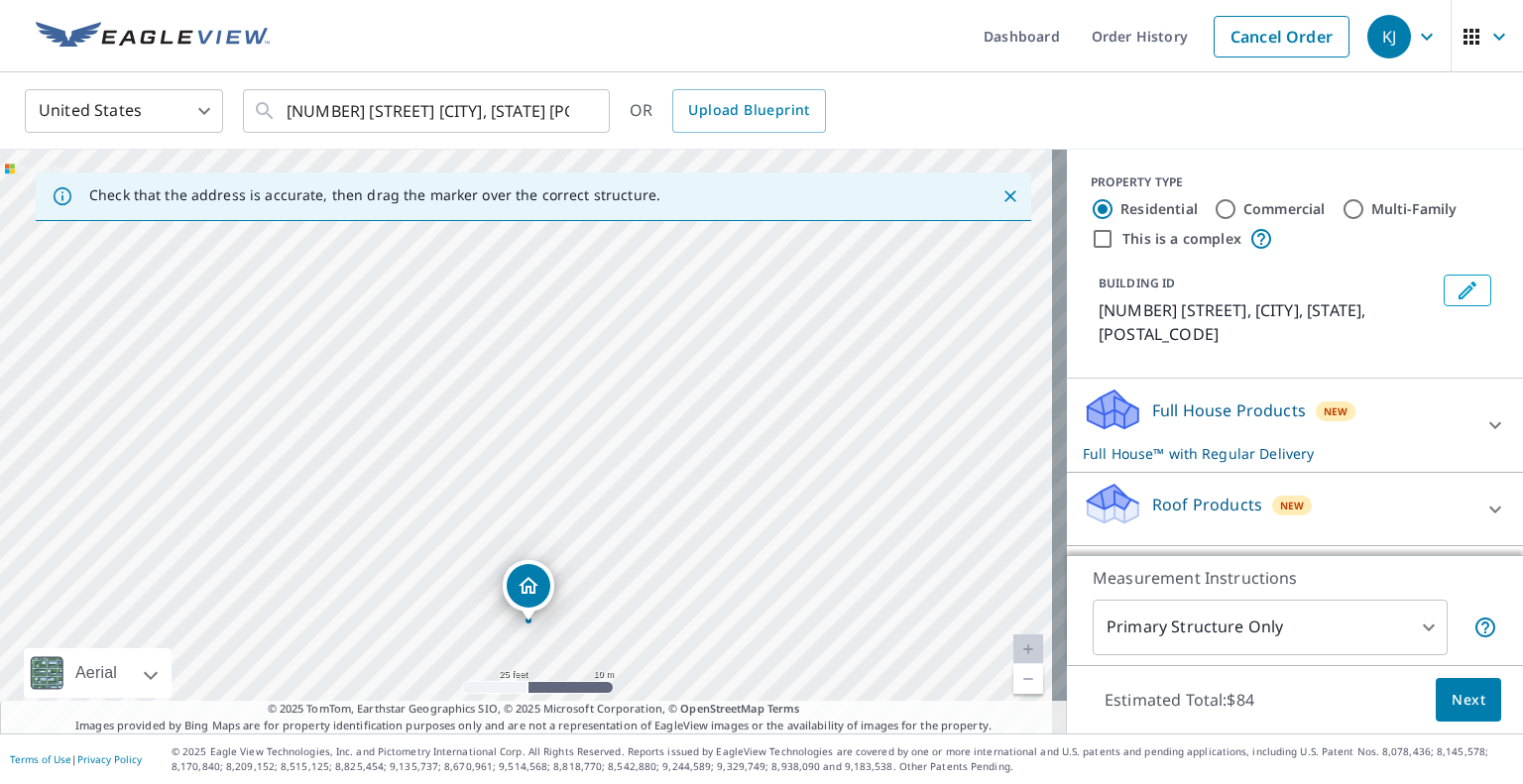 drag, startPoint x: 719, startPoint y: 580, endPoint x: 738, endPoint y: 687, distance: 108.67382 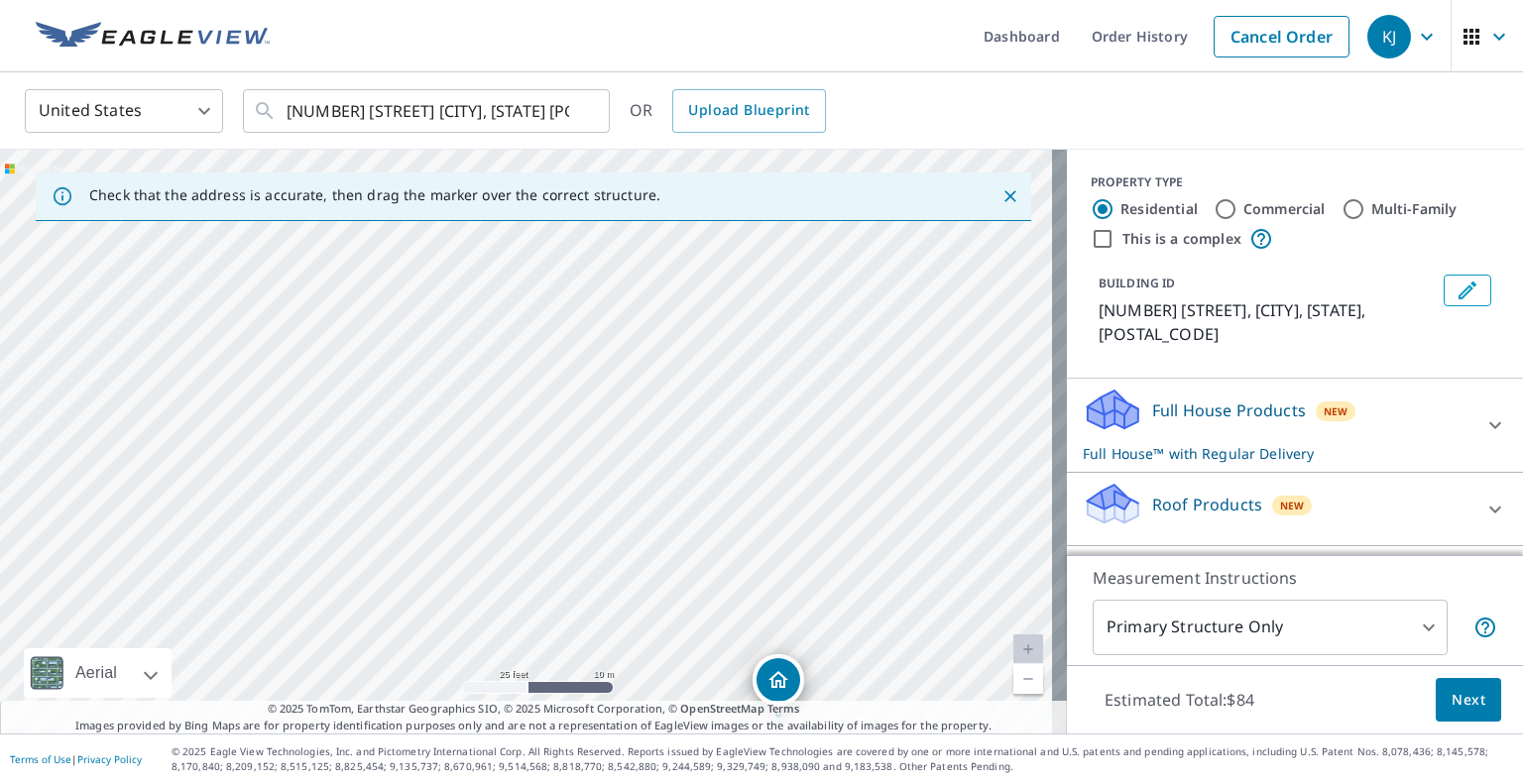 click on "[NUMBER] [STREET] [CITY], [STATE] [POSTAL_CODE]" at bounding box center (533, 441) 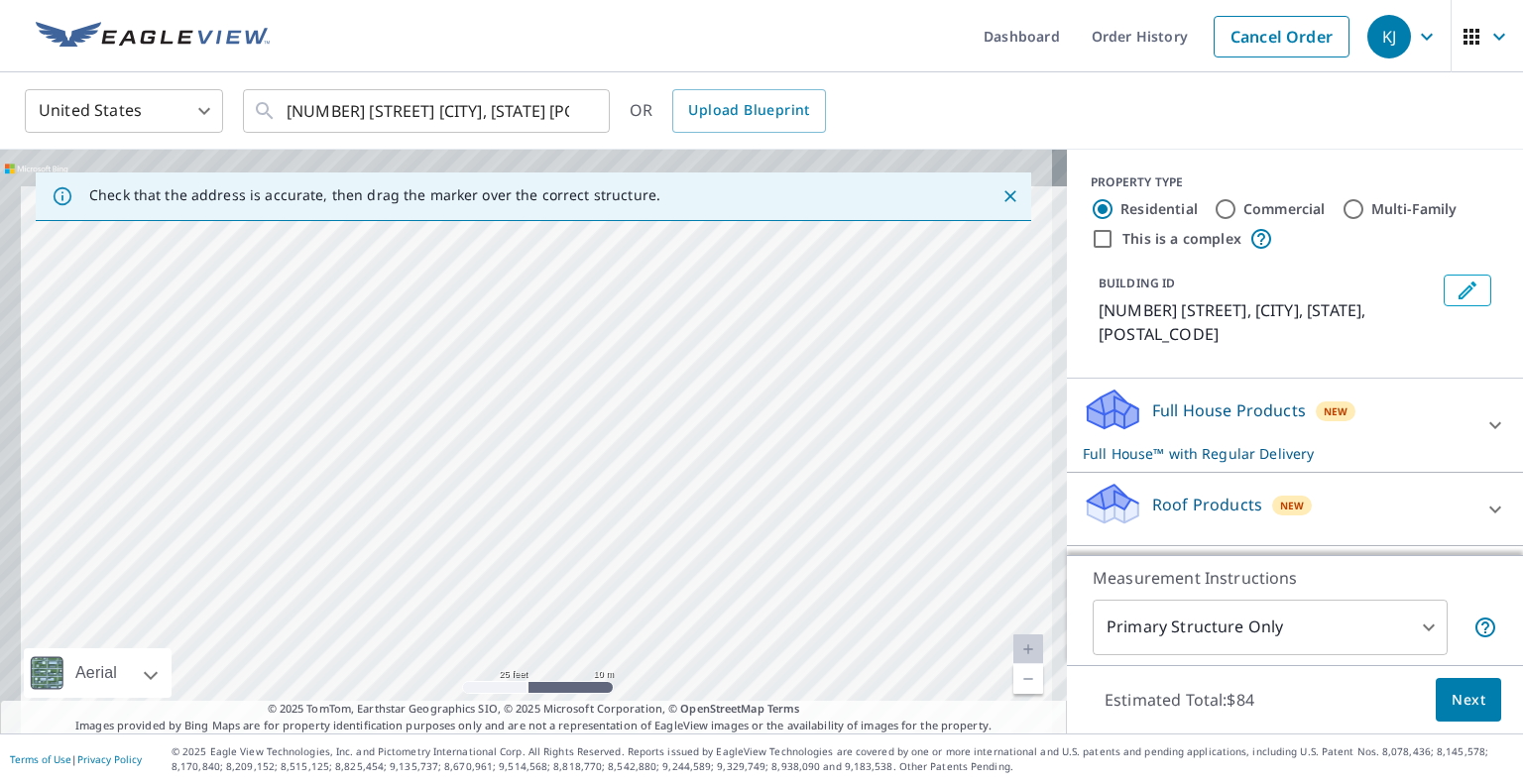 drag, startPoint x: 496, startPoint y: 348, endPoint x: 659, endPoint y: 639, distance: 333.5416 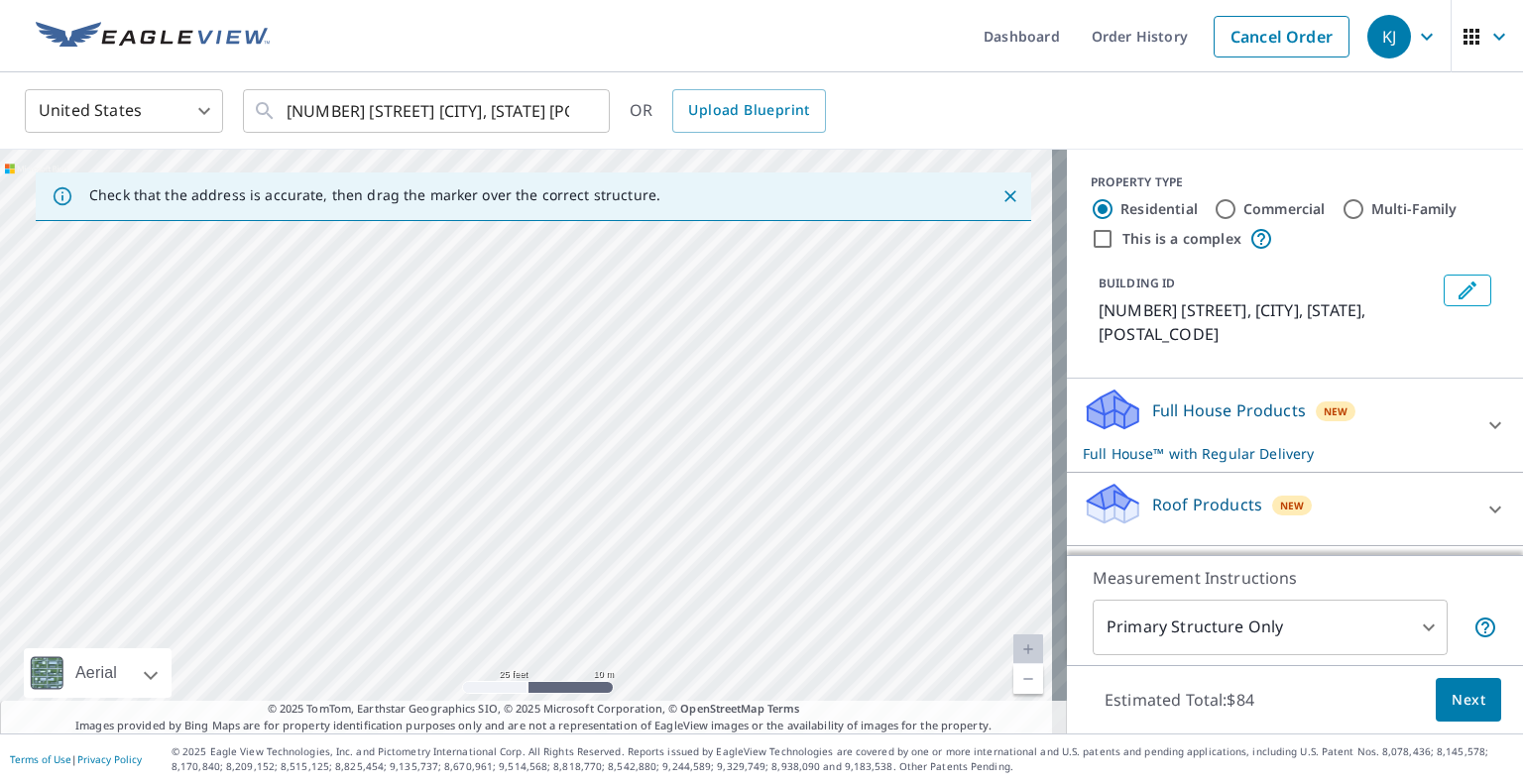 drag, startPoint x: 659, startPoint y: 639, endPoint x: 570, endPoint y: 412, distance: 243.82371 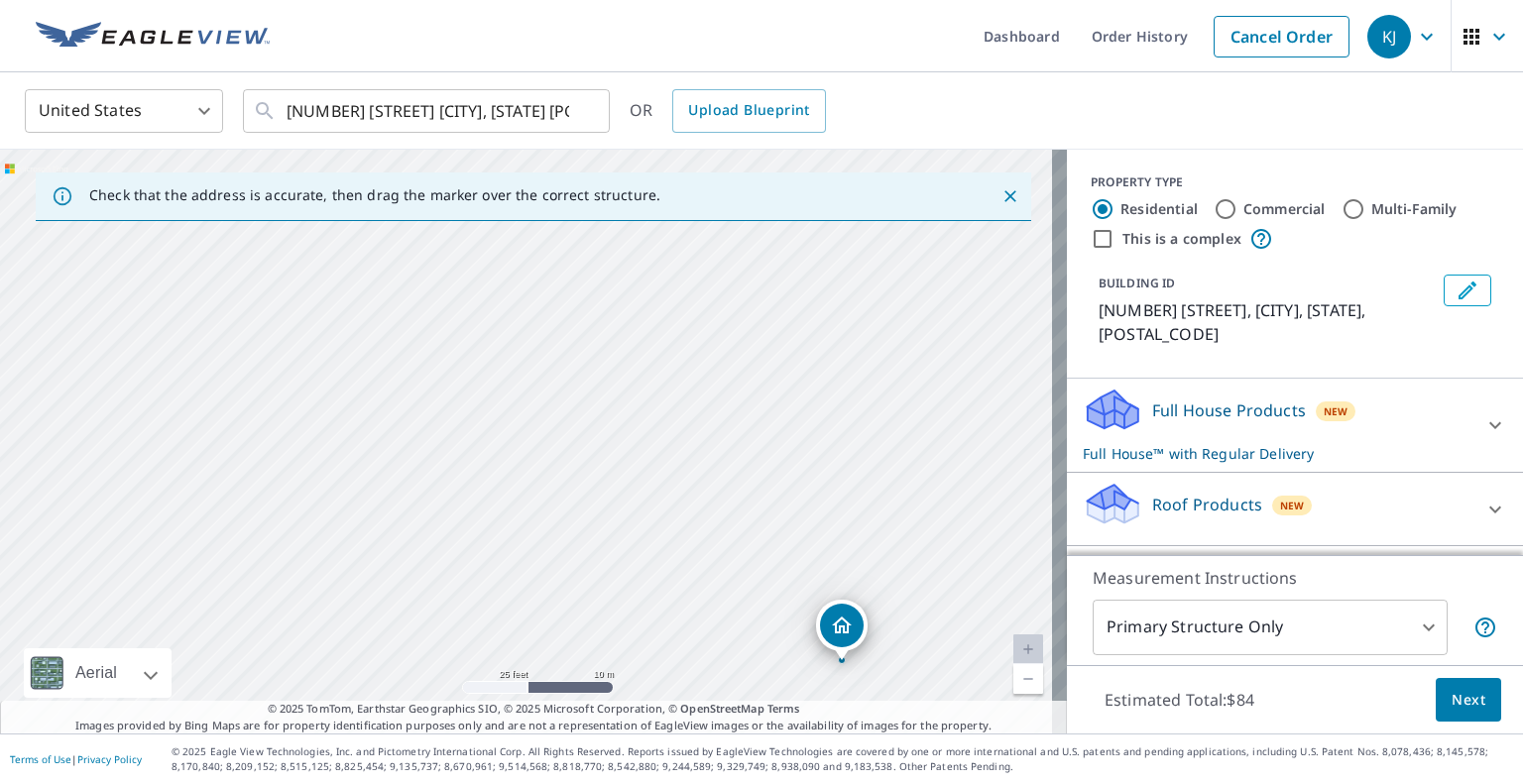 drag, startPoint x: 634, startPoint y: 578, endPoint x: 557, endPoint y: 262, distance: 325.24606 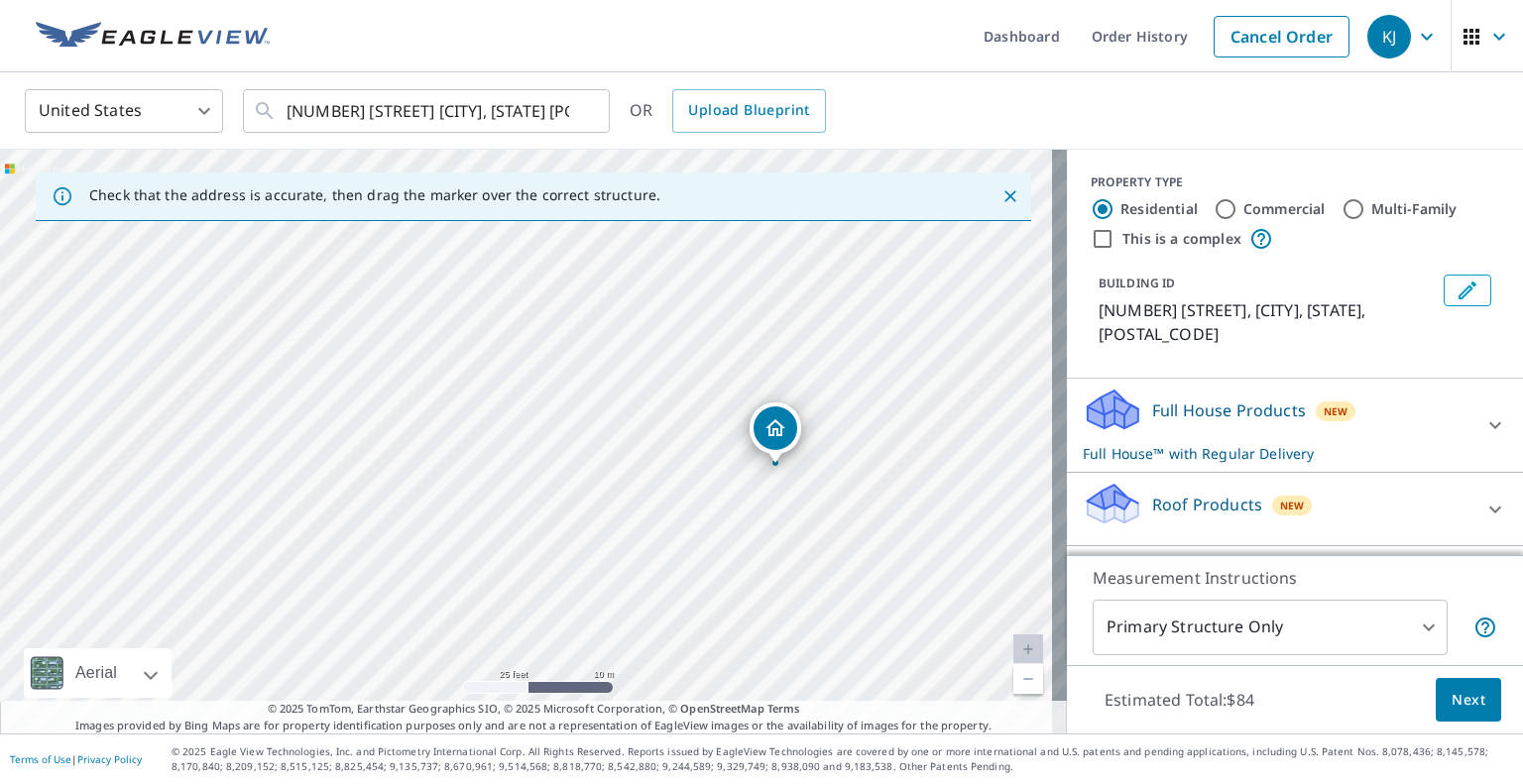 drag, startPoint x: 733, startPoint y: 463, endPoint x: 25, endPoint y: 162, distance: 769.3276 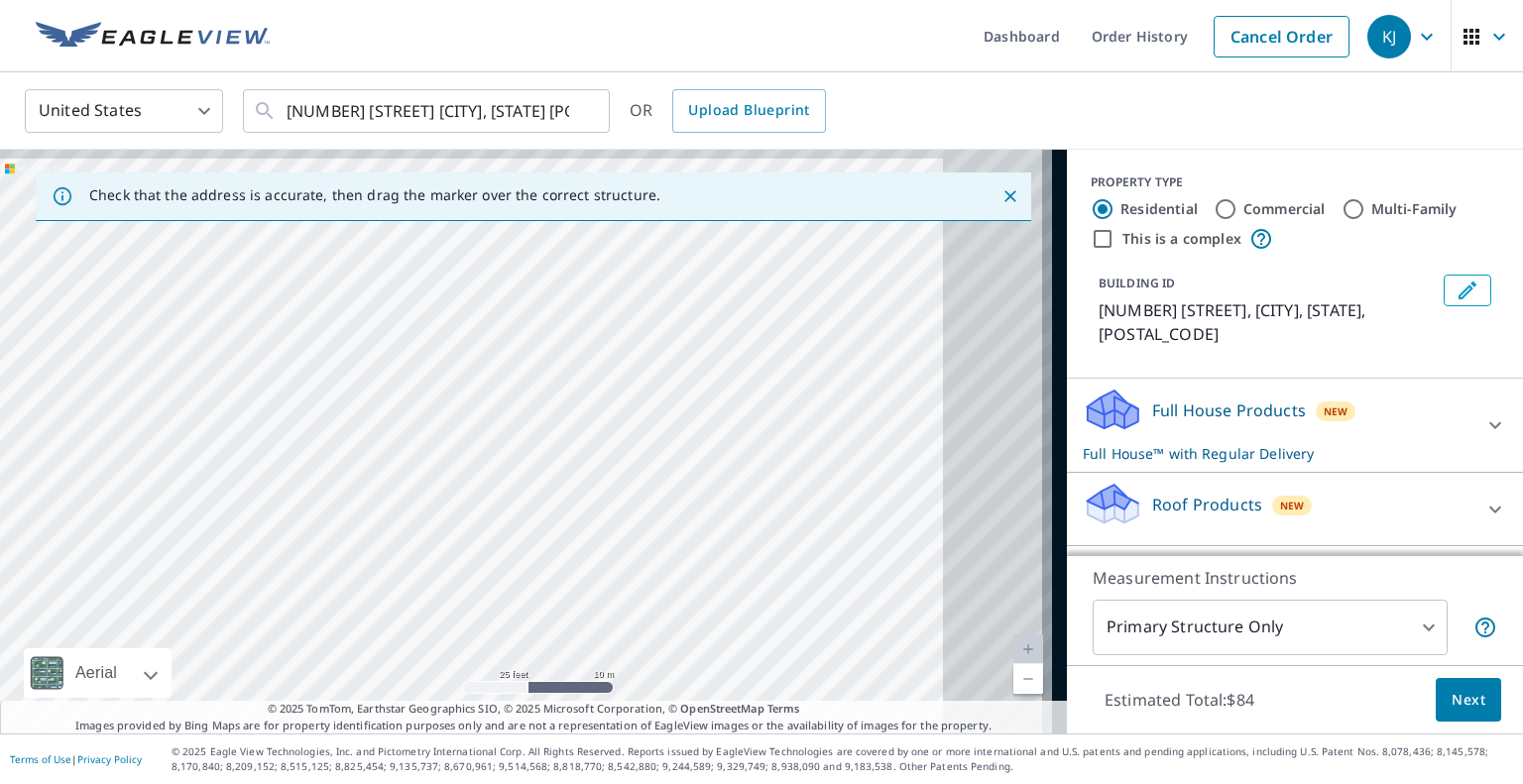 drag, startPoint x: 703, startPoint y: 404, endPoint x: 395, endPoint y: 423, distance: 308.58548 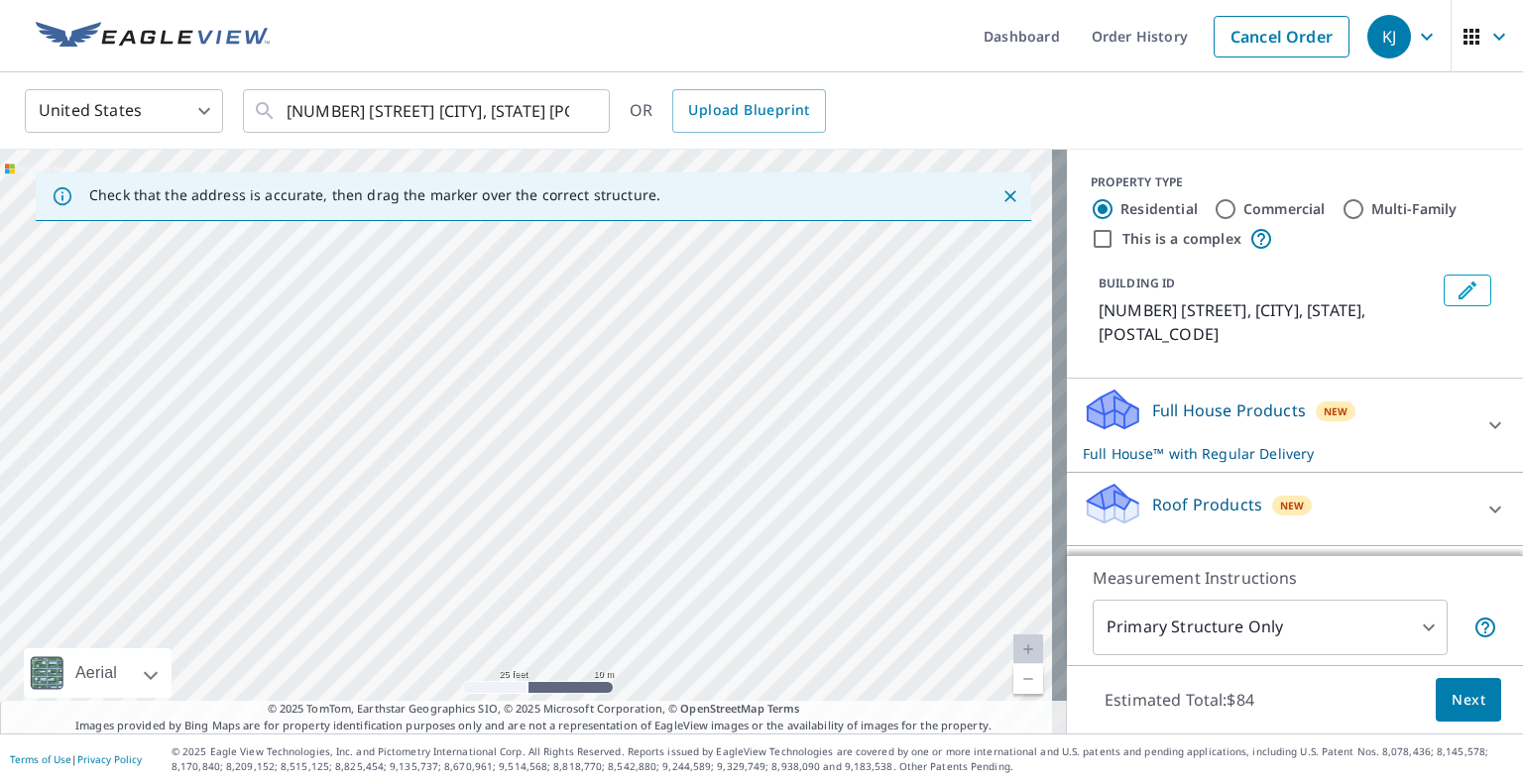 drag, startPoint x: 555, startPoint y: 379, endPoint x: 470, endPoint y: 506, distance: 152.82016 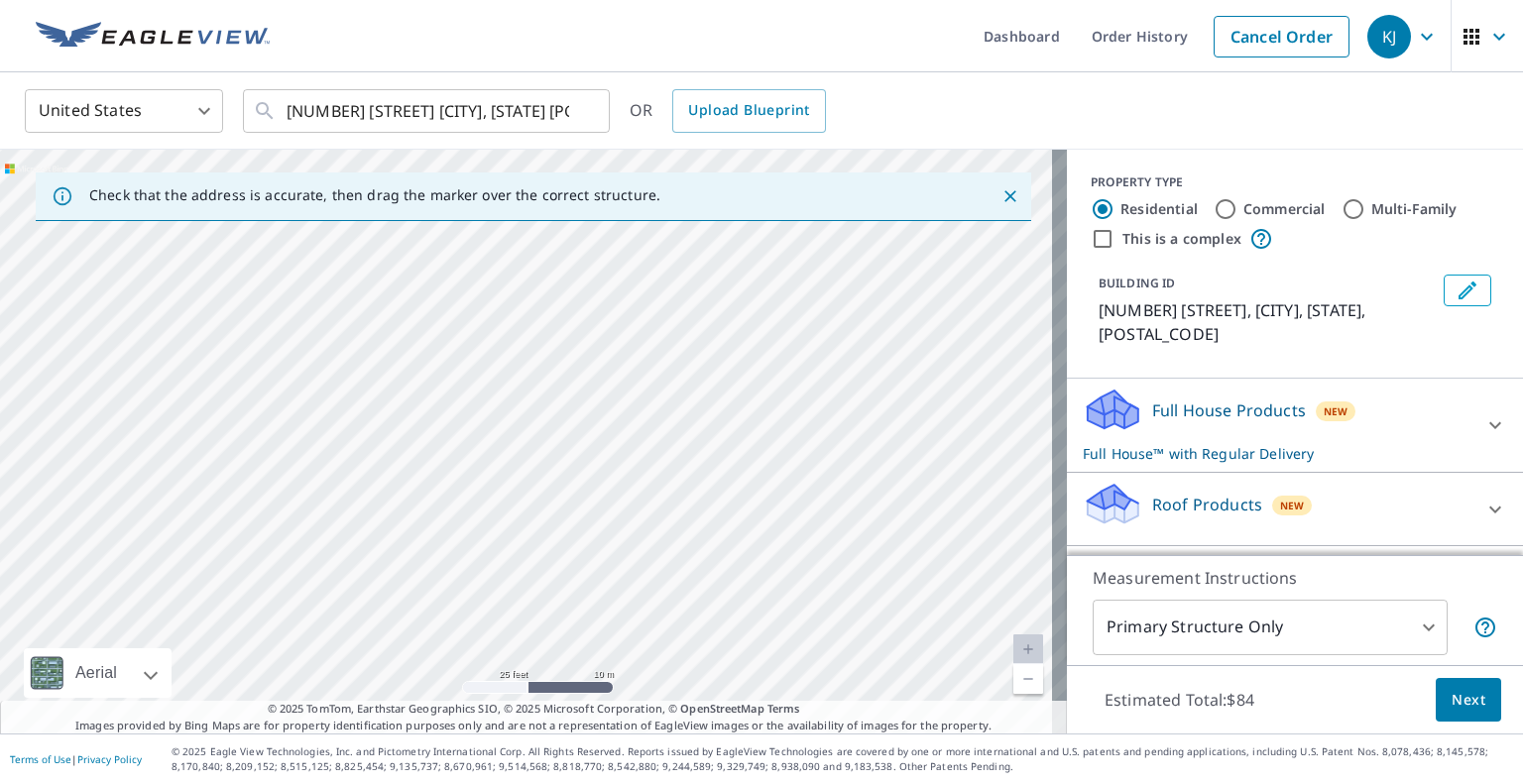 drag, startPoint x: 822, startPoint y: 480, endPoint x: 815, endPoint y: 320, distance: 160.1531 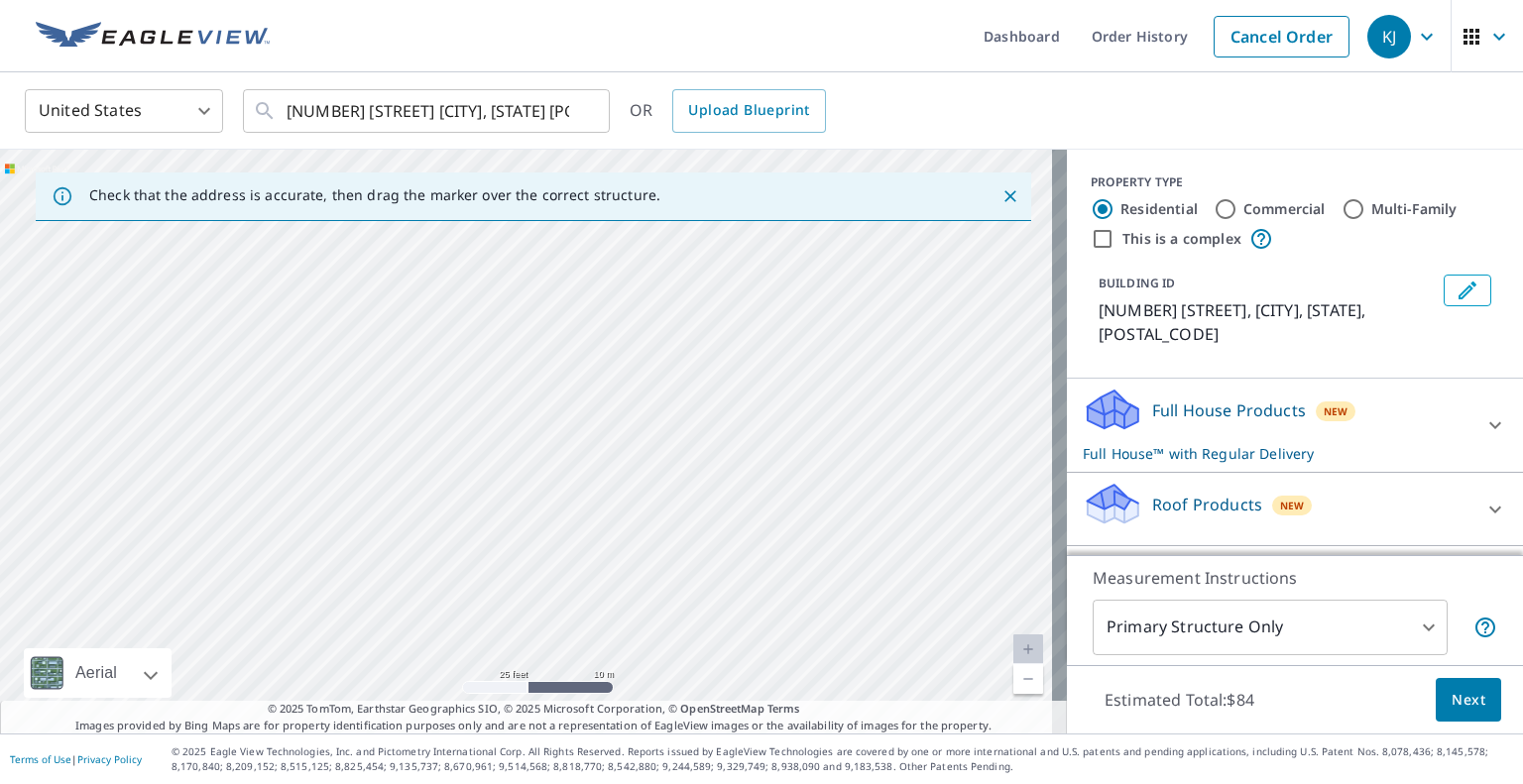 drag, startPoint x: 805, startPoint y: 284, endPoint x: 809, endPoint y: 590, distance: 306.02614 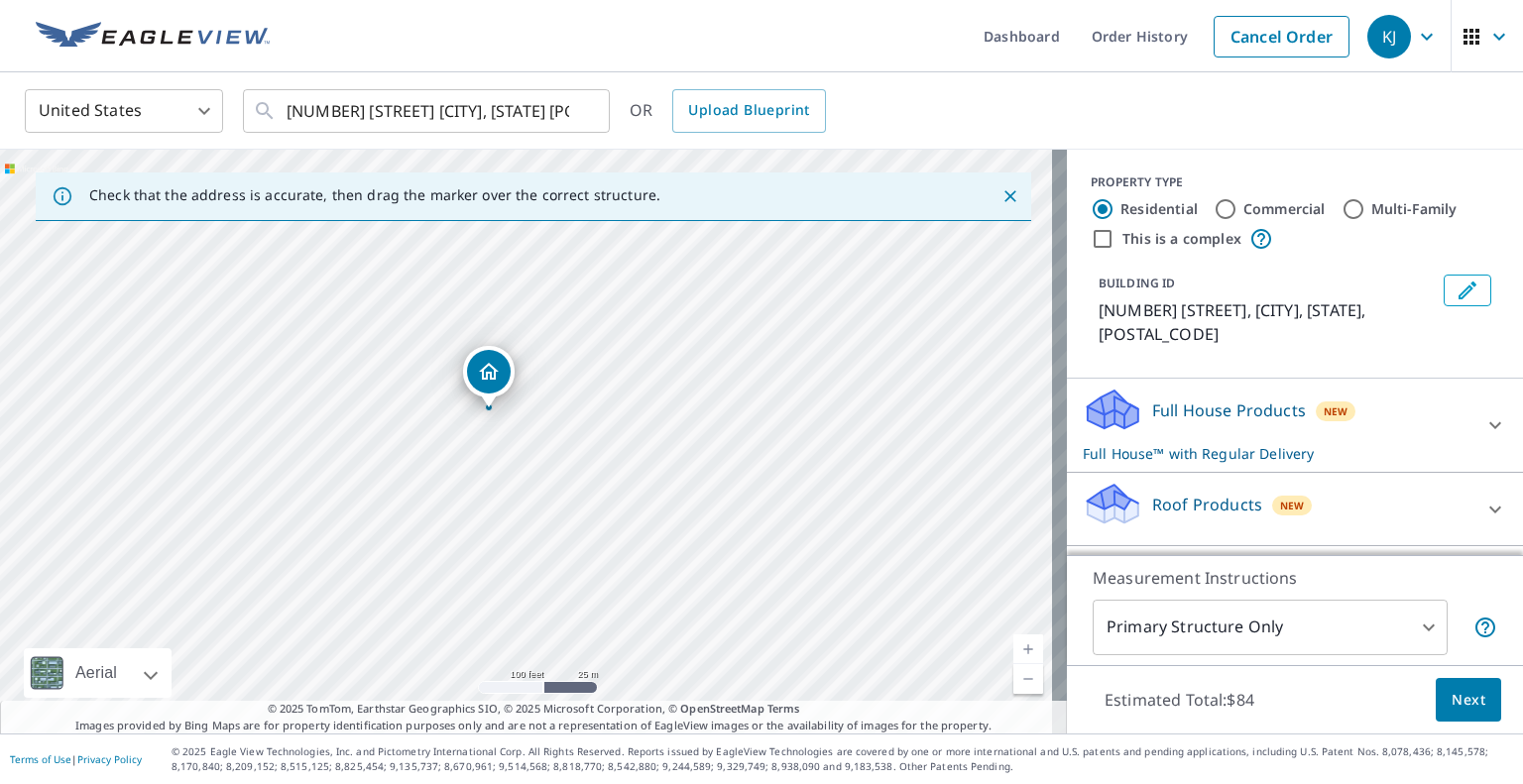 drag, startPoint x: 687, startPoint y: 485, endPoint x: 734, endPoint y: 477, distance: 47.67599 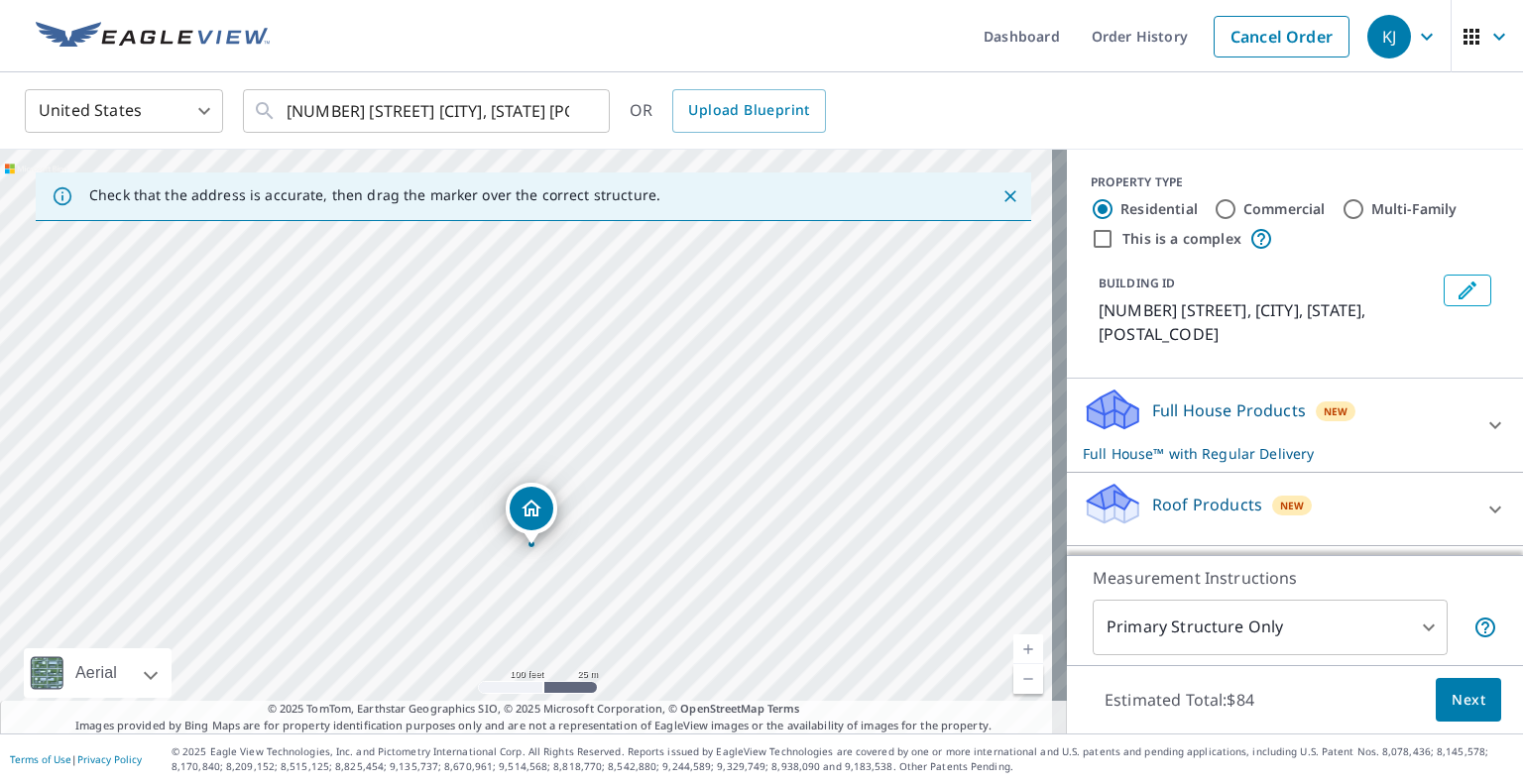 drag, startPoint x: 591, startPoint y: 336, endPoint x: 632, endPoint y: 473, distance: 143.0035 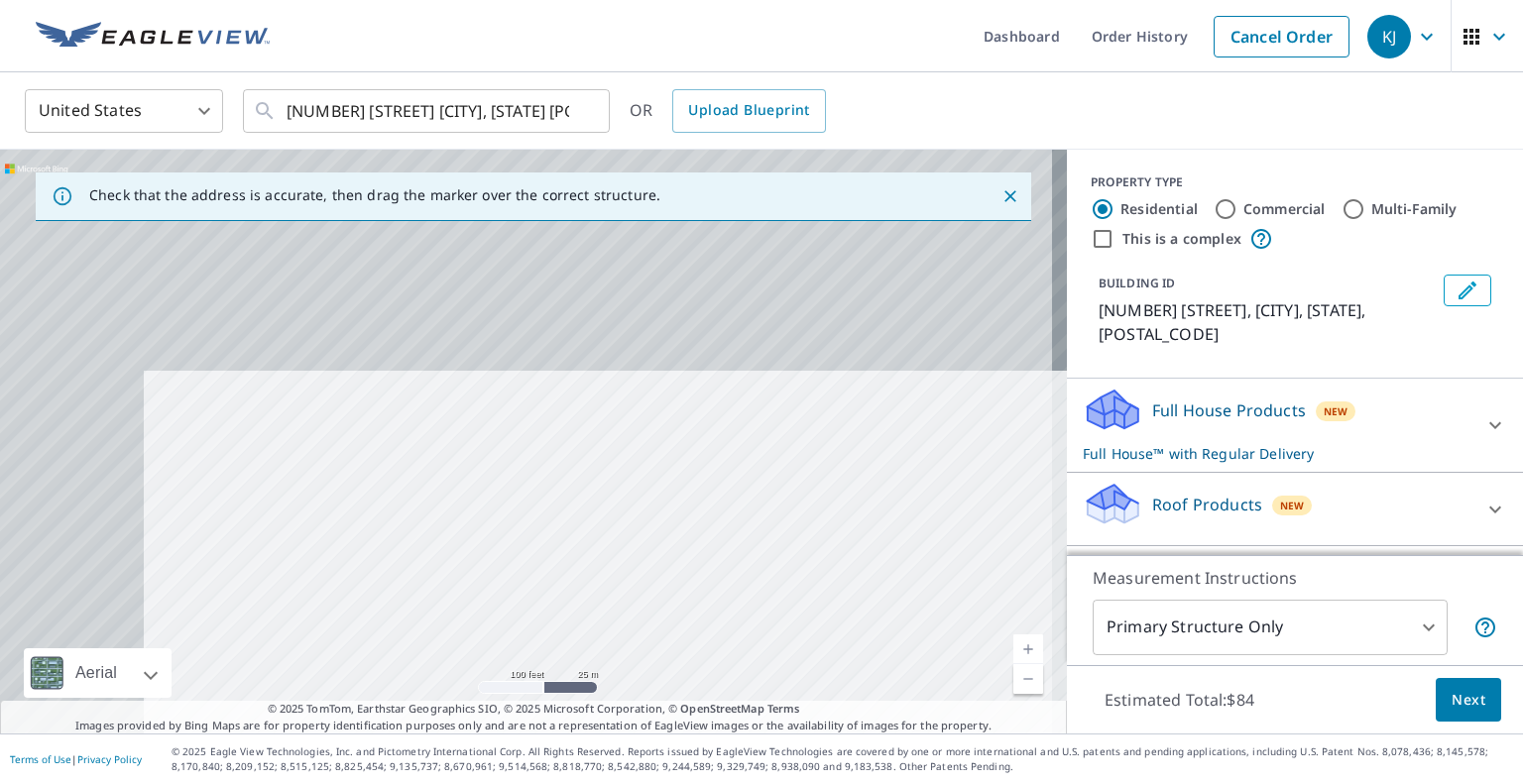 drag, startPoint x: 316, startPoint y: 451, endPoint x: 480, endPoint y: 696, distance: 294.82368 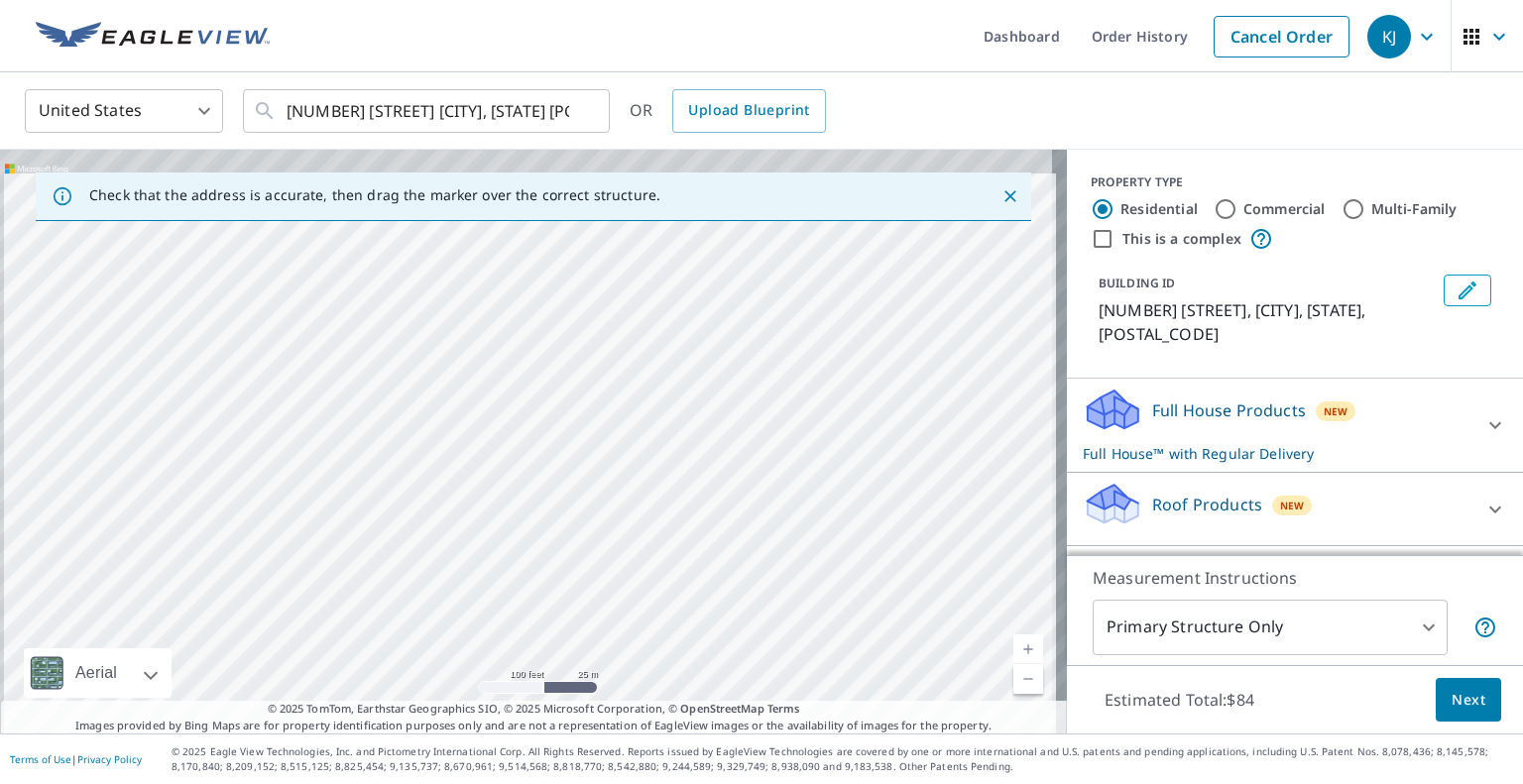 drag, startPoint x: 516, startPoint y: 495, endPoint x: 543, endPoint y: 663, distance: 170.15581 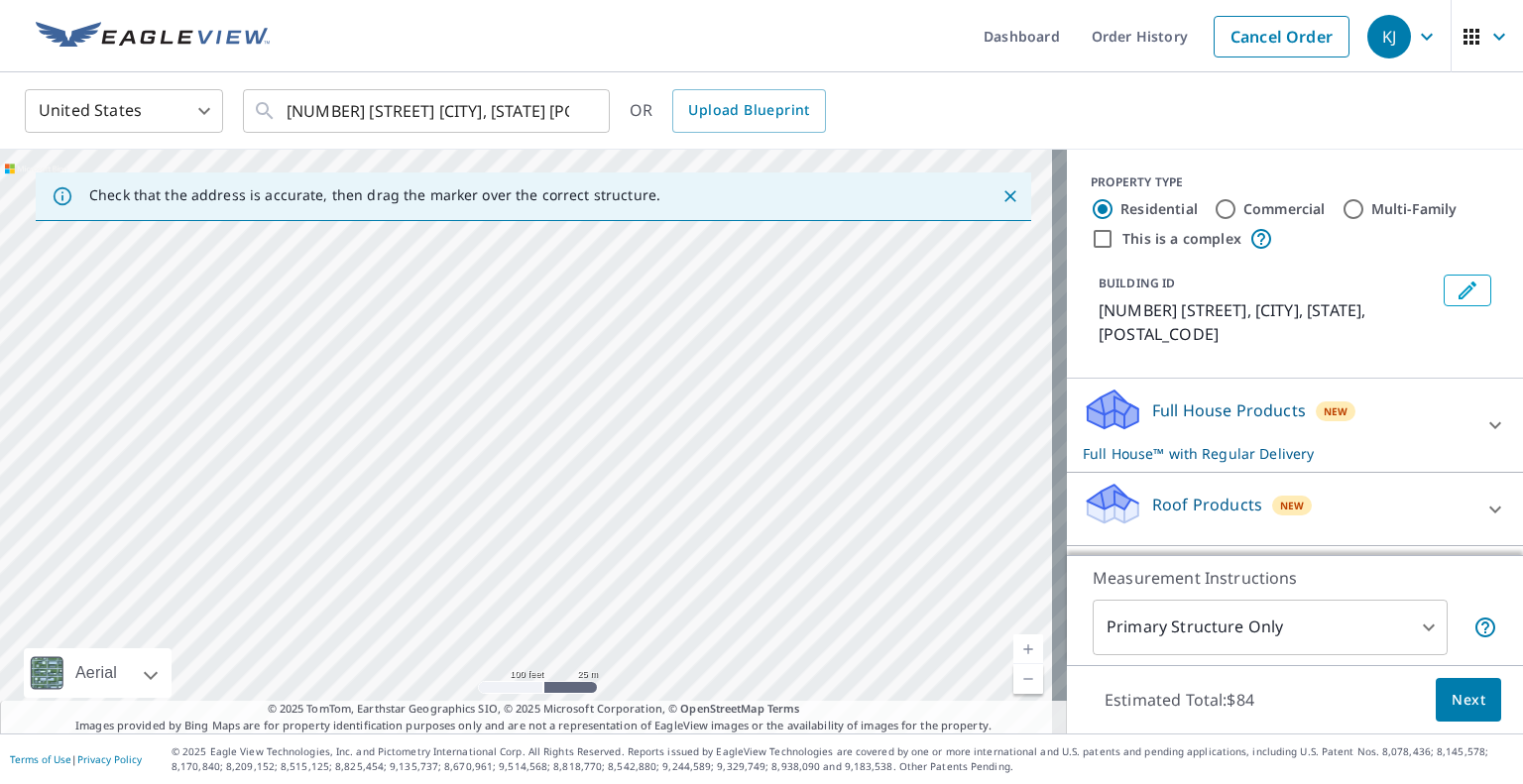 drag, startPoint x: 397, startPoint y: 547, endPoint x: 416, endPoint y: 328, distance: 219.82266 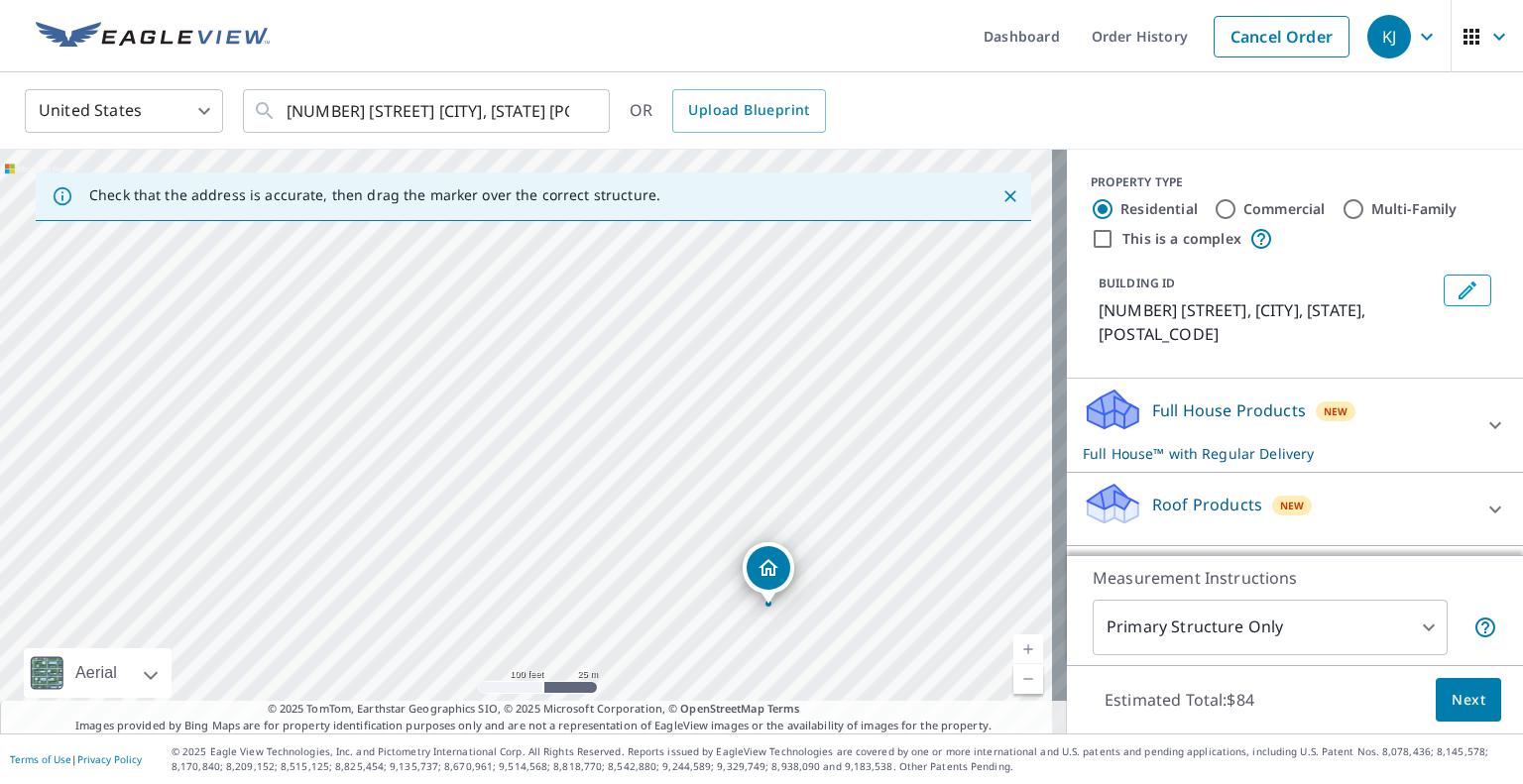 drag, startPoint x: 420, startPoint y: 493, endPoint x: 412, endPoint y: 264, distance: 229.1397 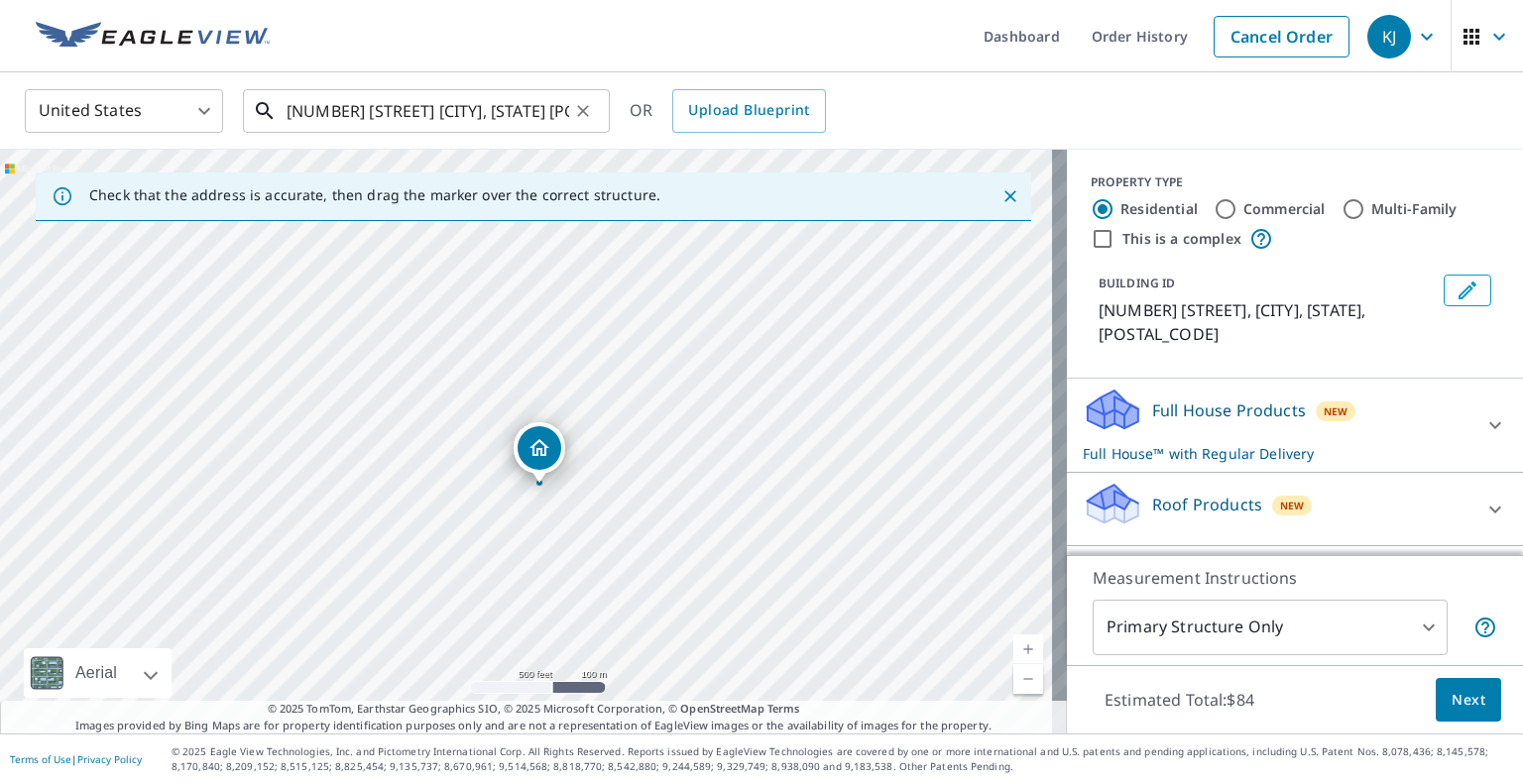 click on "[NUMBER] [STREET] [CITY], [STATE] [POSTAL_CODE]" at bounding box center (427, 111) 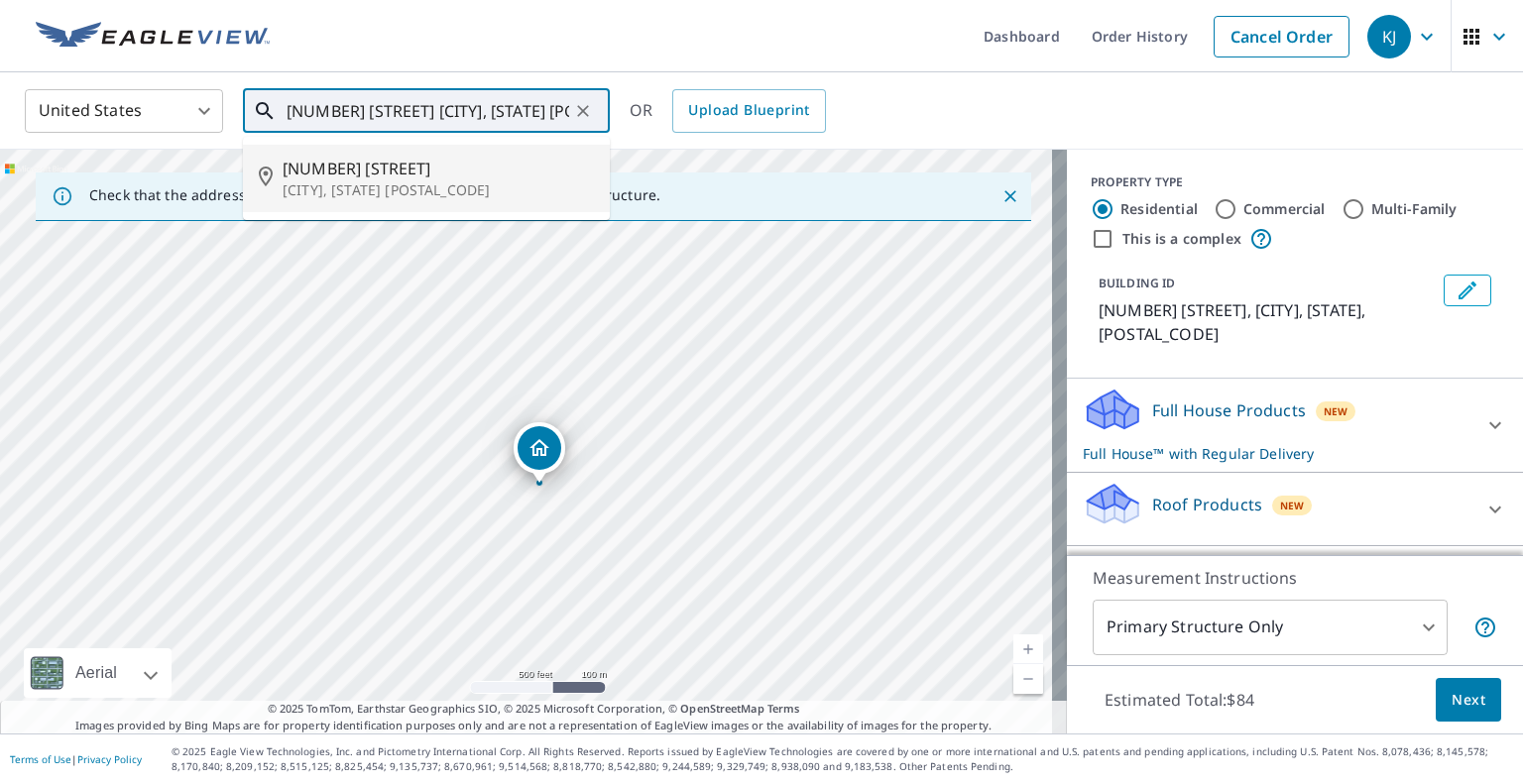 click on "[NUMBER] [STREET] [CITY], [STATE] [POSTAL_CODE]" at bounding box center [427, 111] 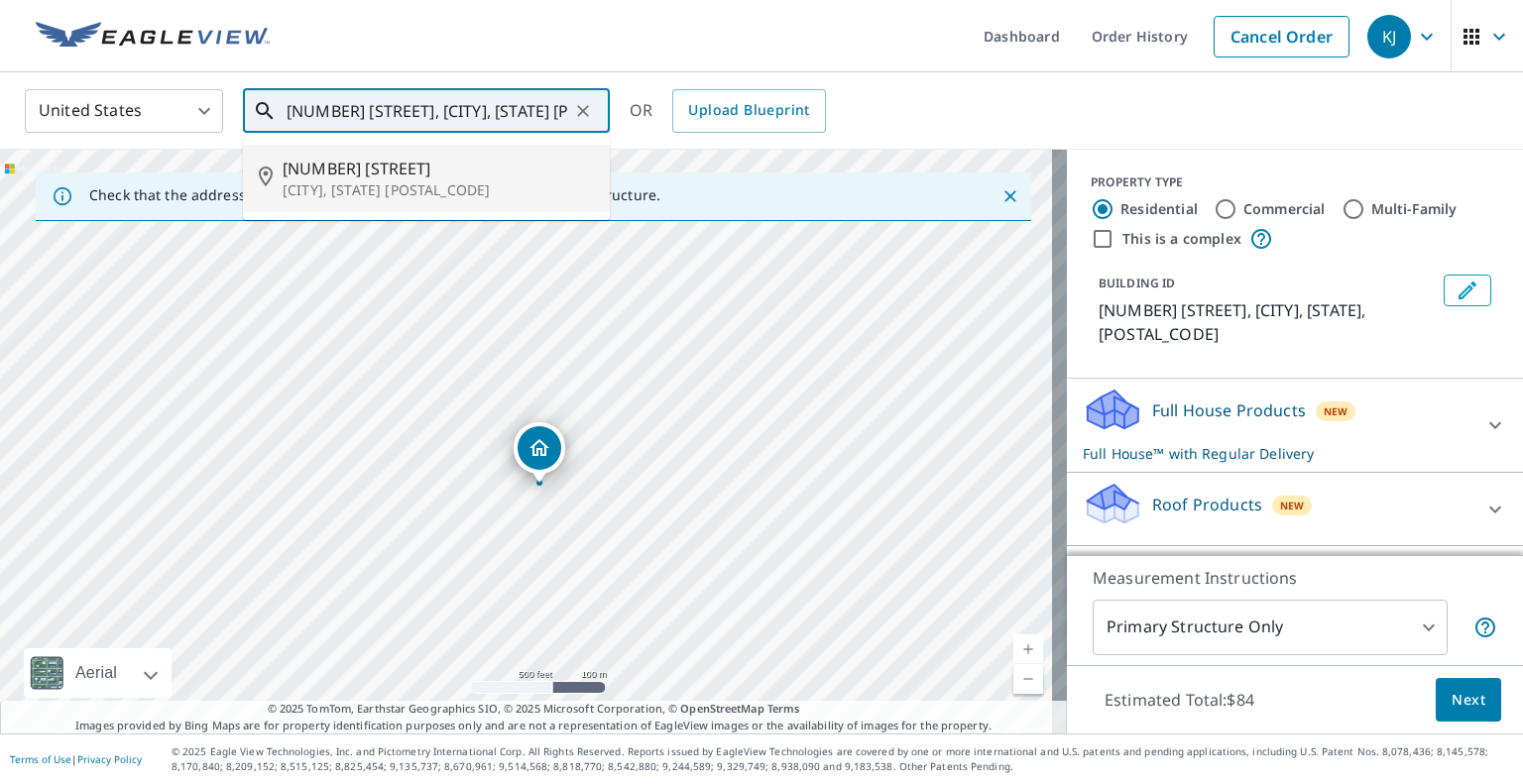scroll, scrollTop: 0, scrollLeft: 83, axis: horizontal 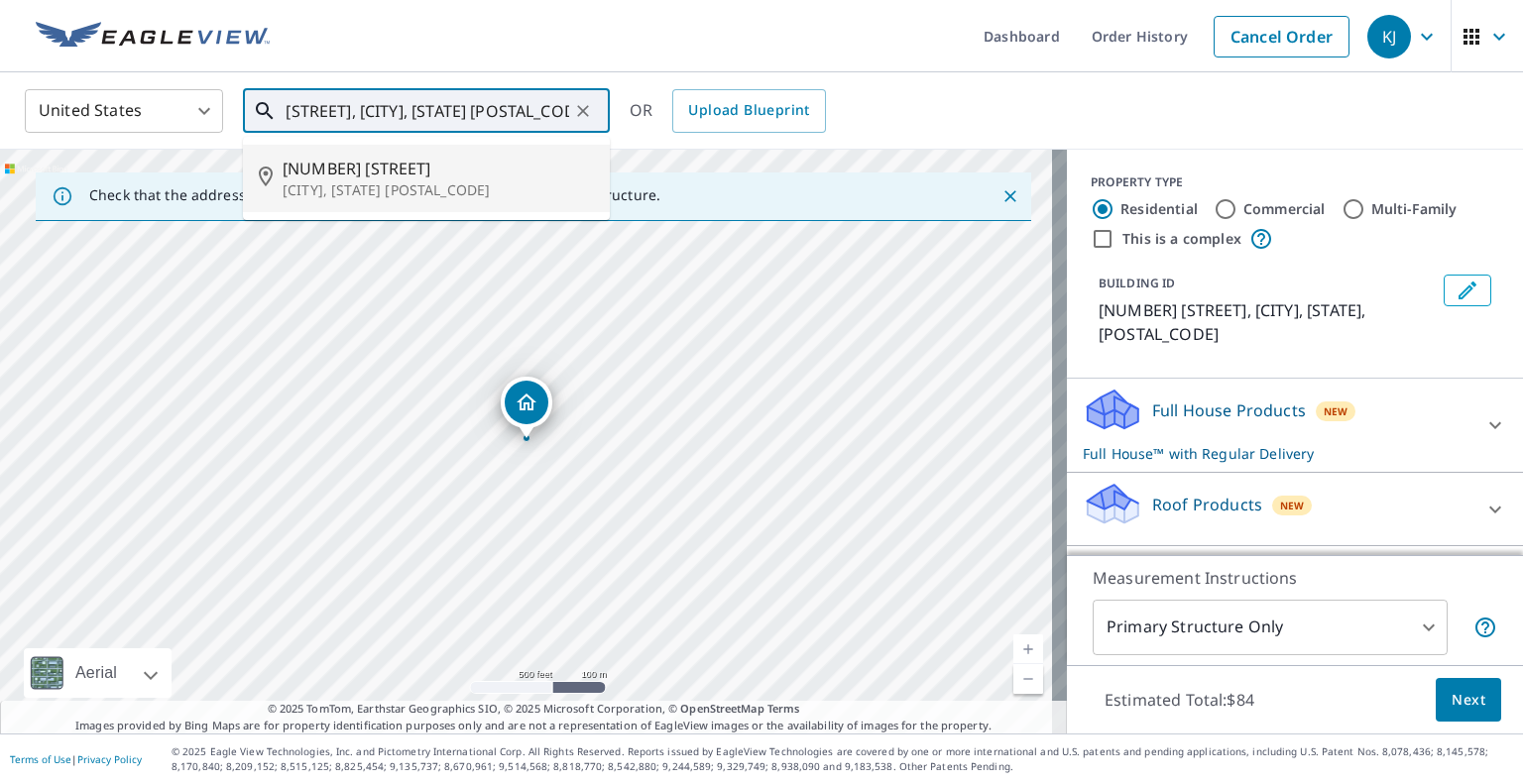 click on "[CITY], [STATE] [POSTAL_CODE]" at bounding box center (438, 190) 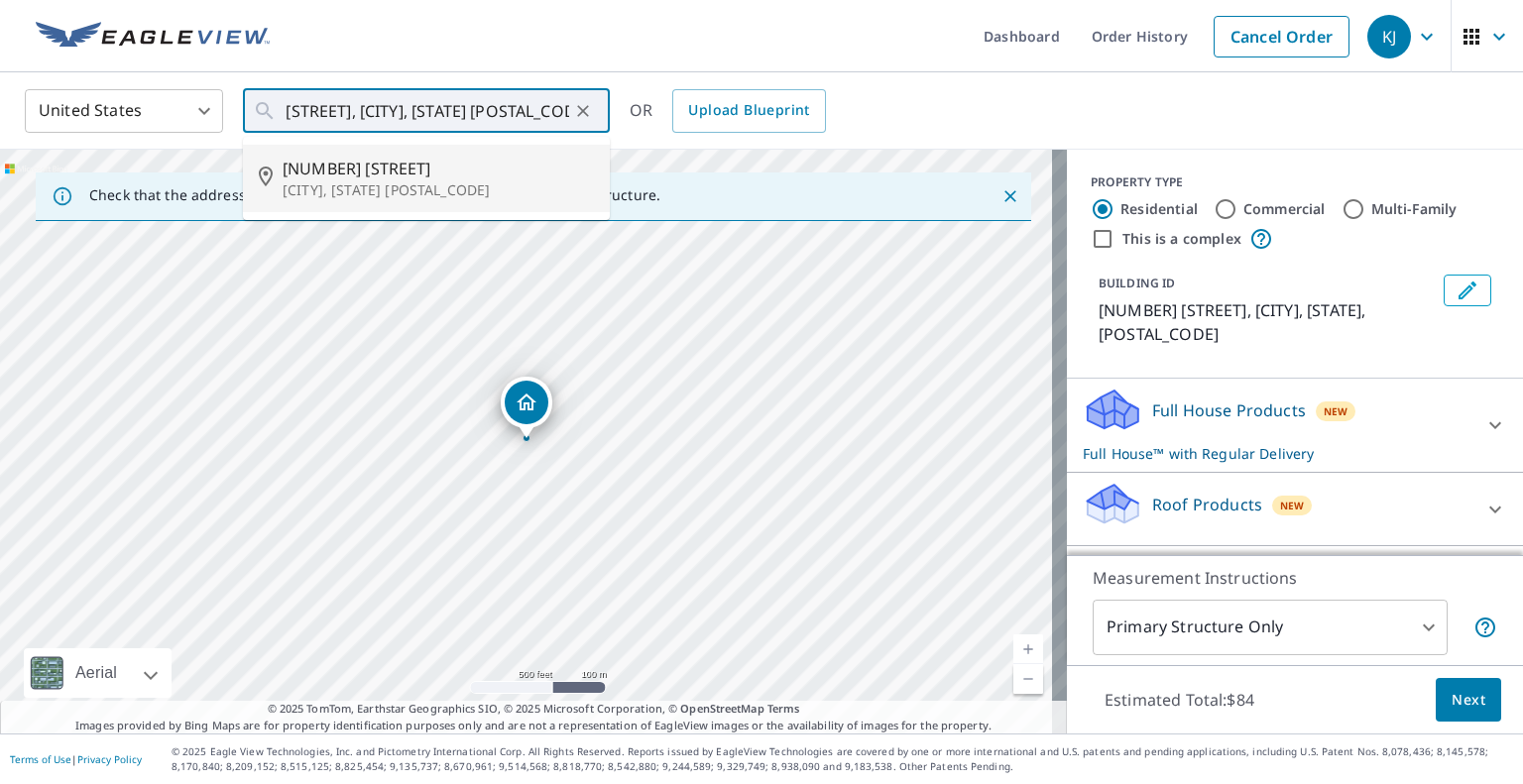 scroll, scrollTop: 0, scrollLeft: 0, axis: both 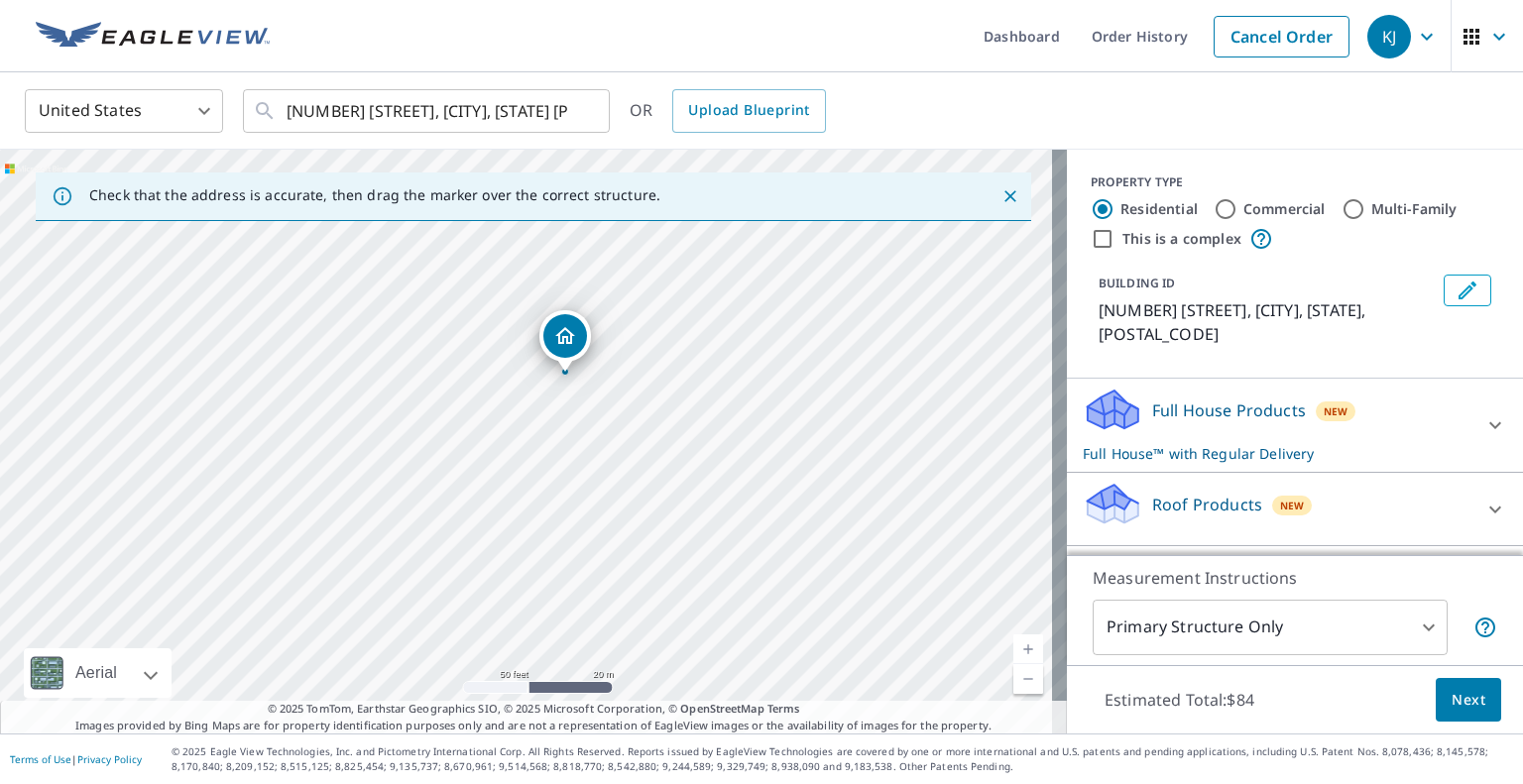 drag, startPoint x: 609, startPoint y: 427, endPoint x: 556, endPoint y: 327, distance: 113.176853 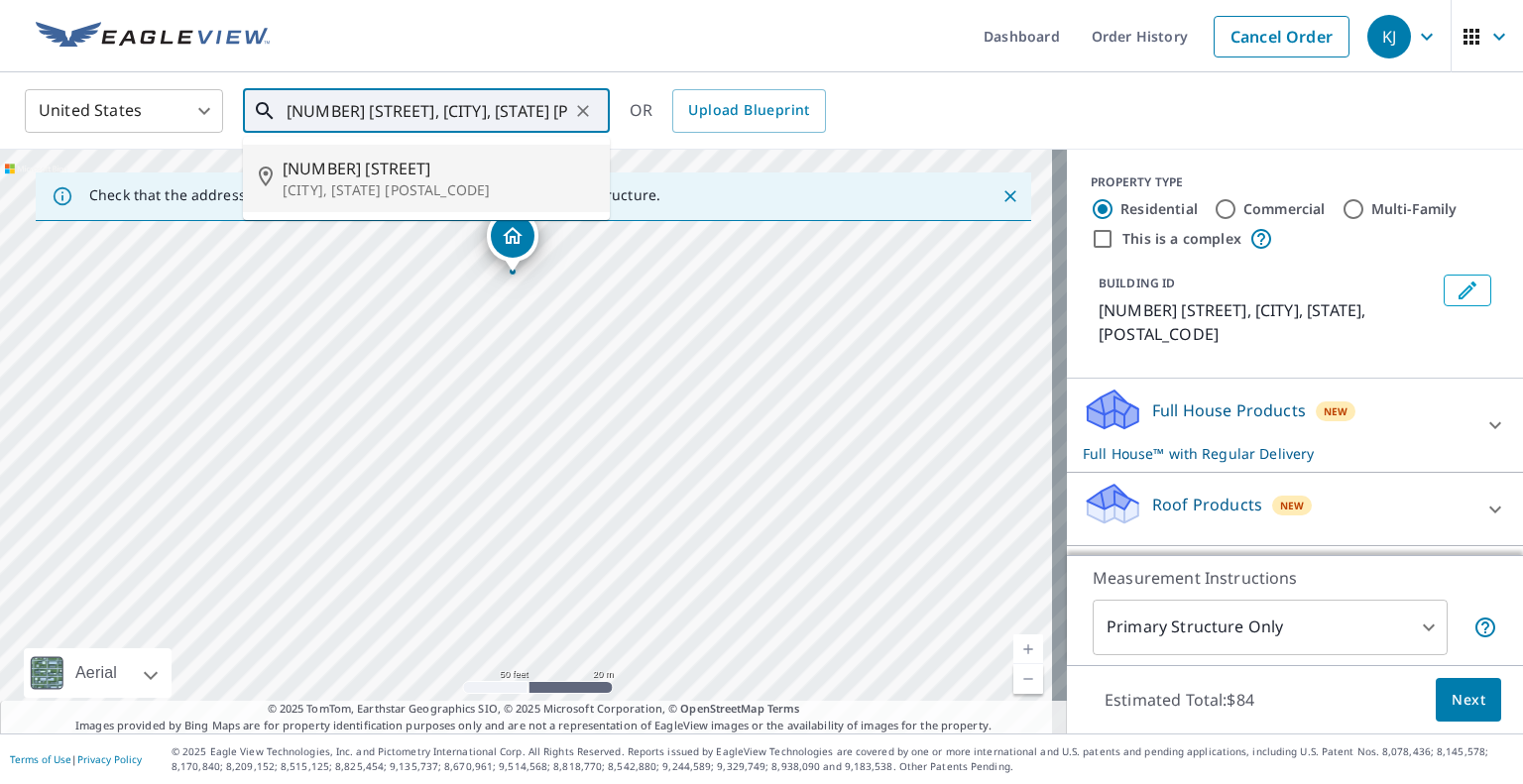 click on "[NUMBER] [STREET], [CITY], [STATE] [POSTAL_CODE]" at bounding box center (427, 111) 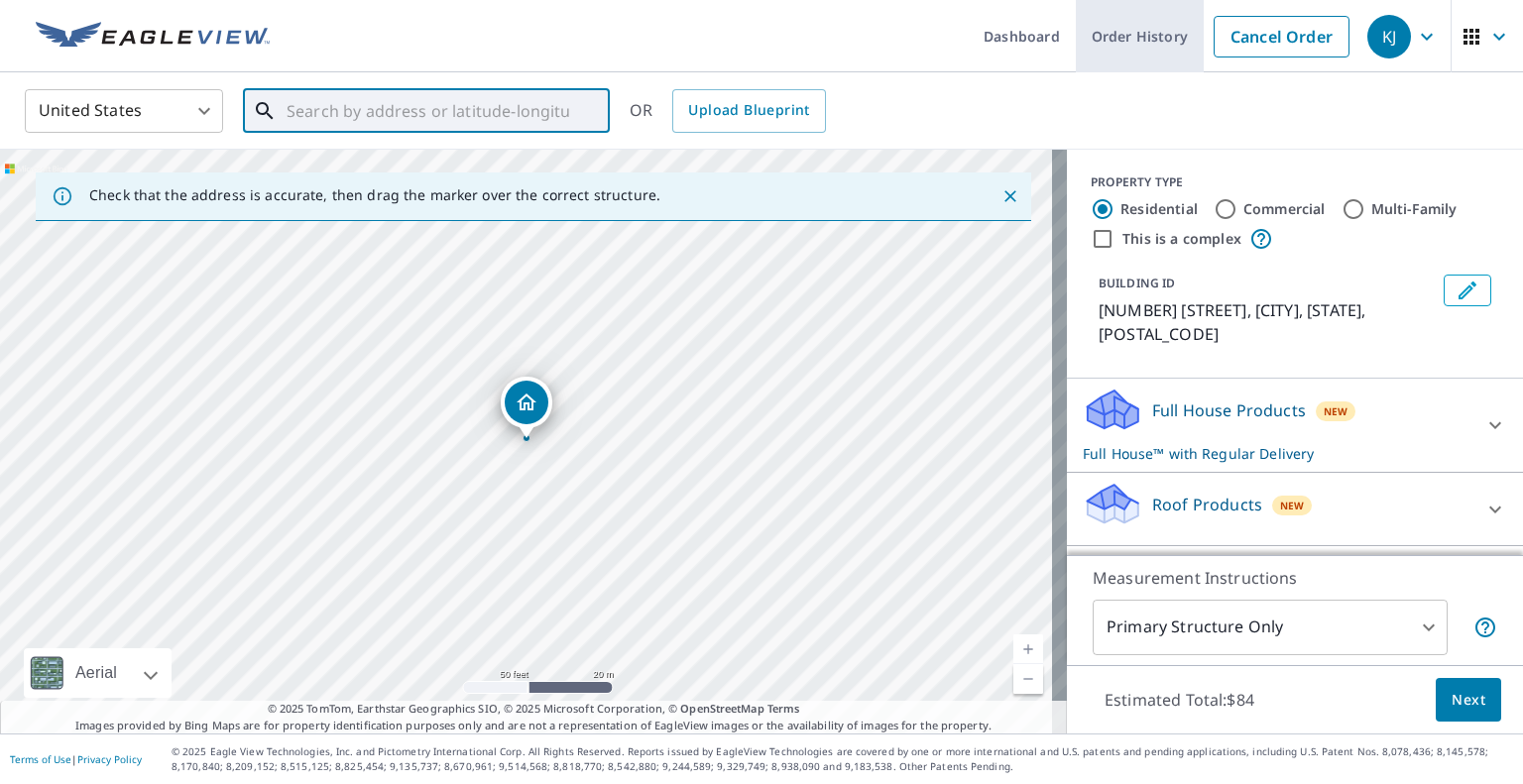type 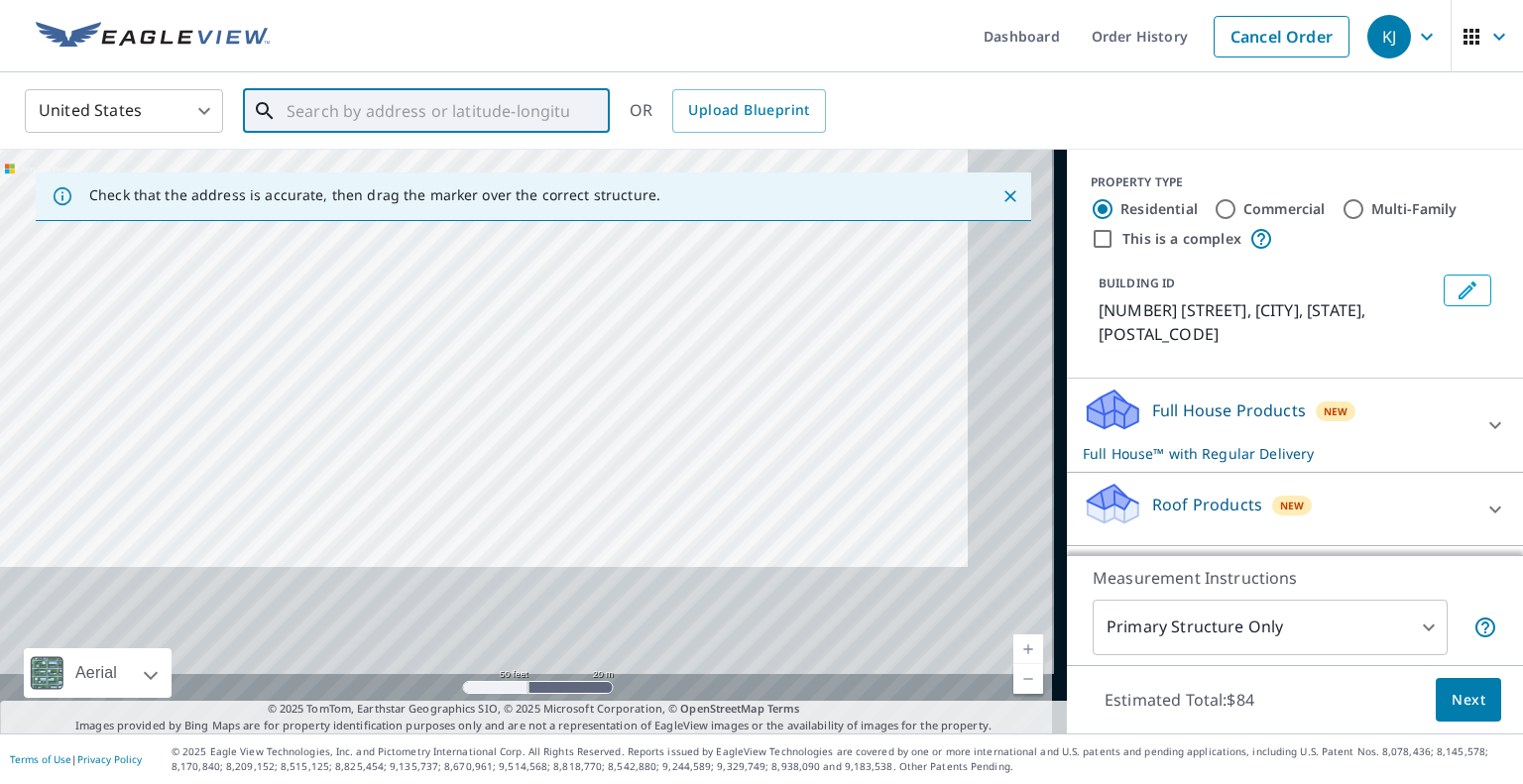 drag, startPoint x: 608, startPoint y: 545, endPoint x: 397, endPoint y: 189, distance: 413.83209 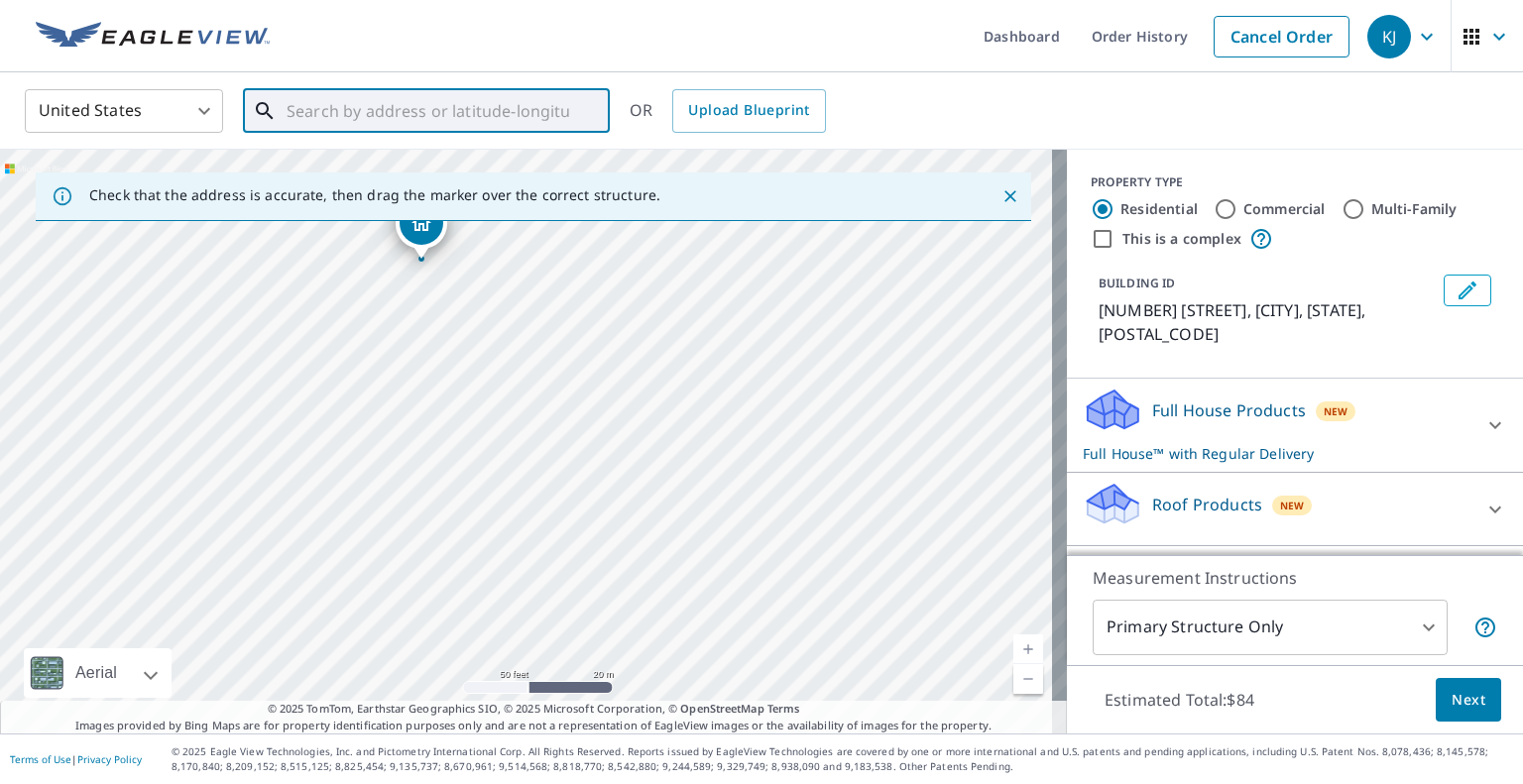 click on "[NUMBER] [STREET], [CITY], [STATE] [POSTAL_CODE]" at bounding box center (533, 441) 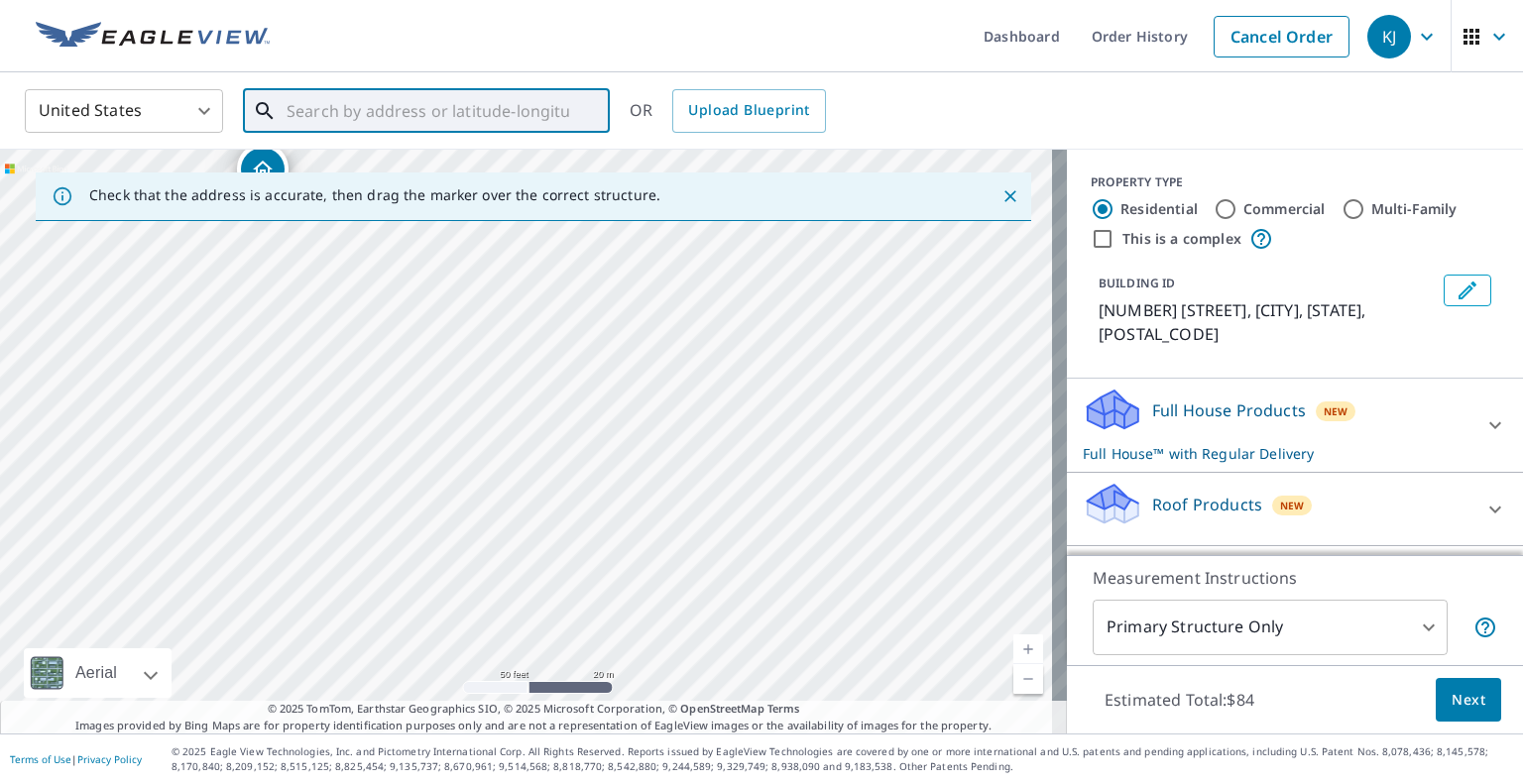 drag, startPoint x: 793, startPoint y: 521, endPoint x: 352, endPoint y: 320, distance: 484.64626 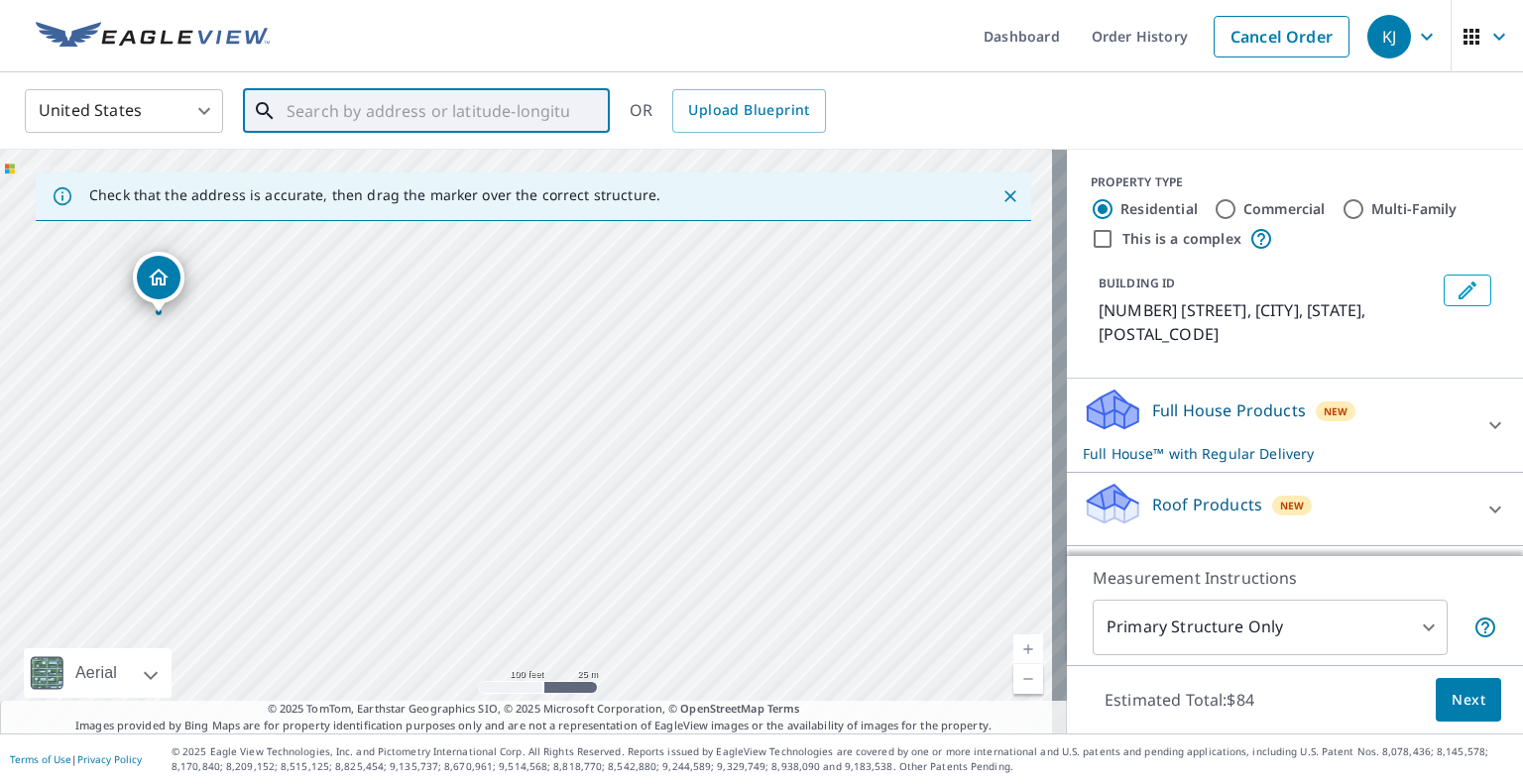 drag, startPoint x: 478, startPoint y: 510, endPoint x: 452, endPoint y: 554, distance: 51.10773 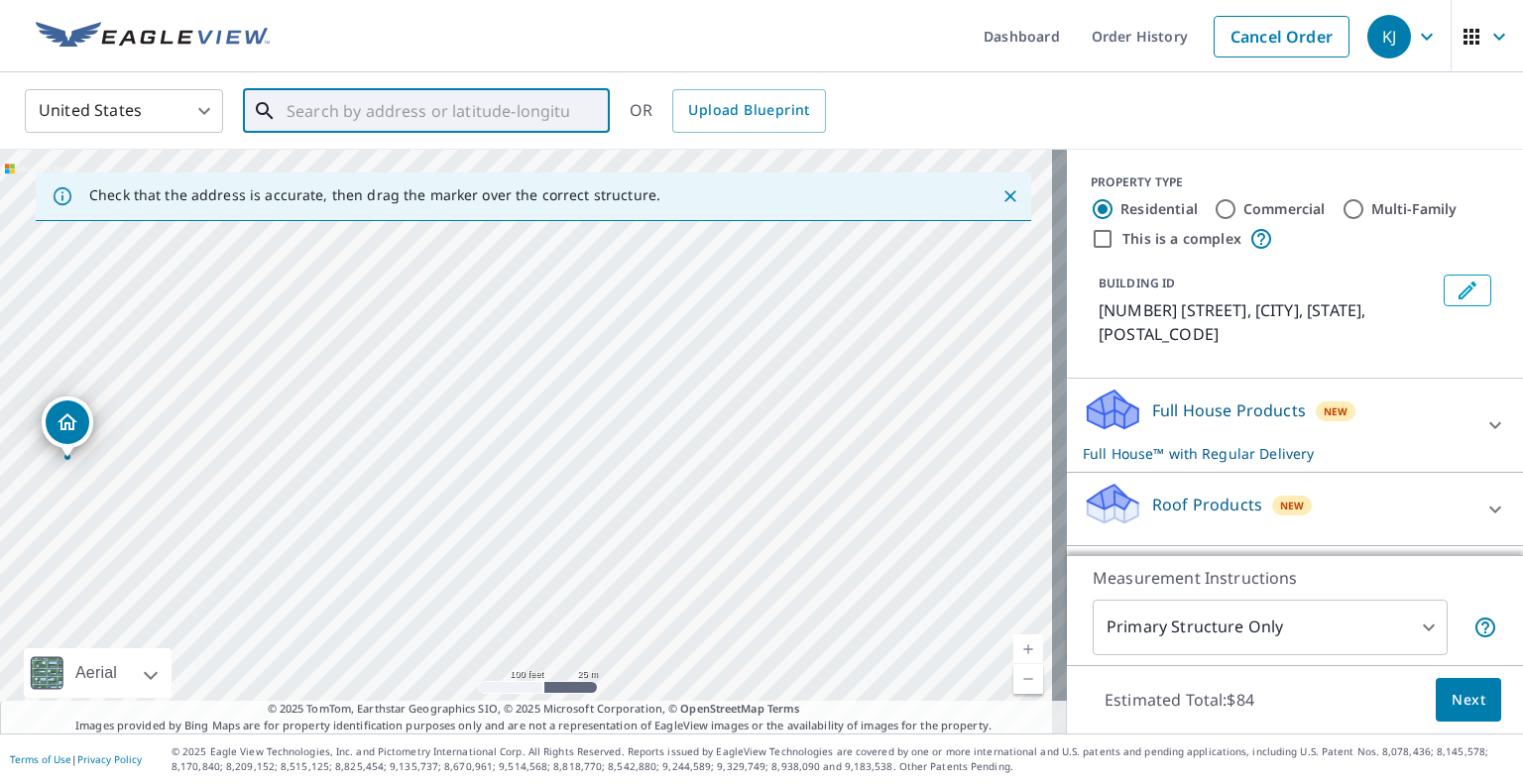 drag, startPoint x: 697, startPoint y: 431, endPoint x: 626, endPoint y: 545, distance: 134.3019 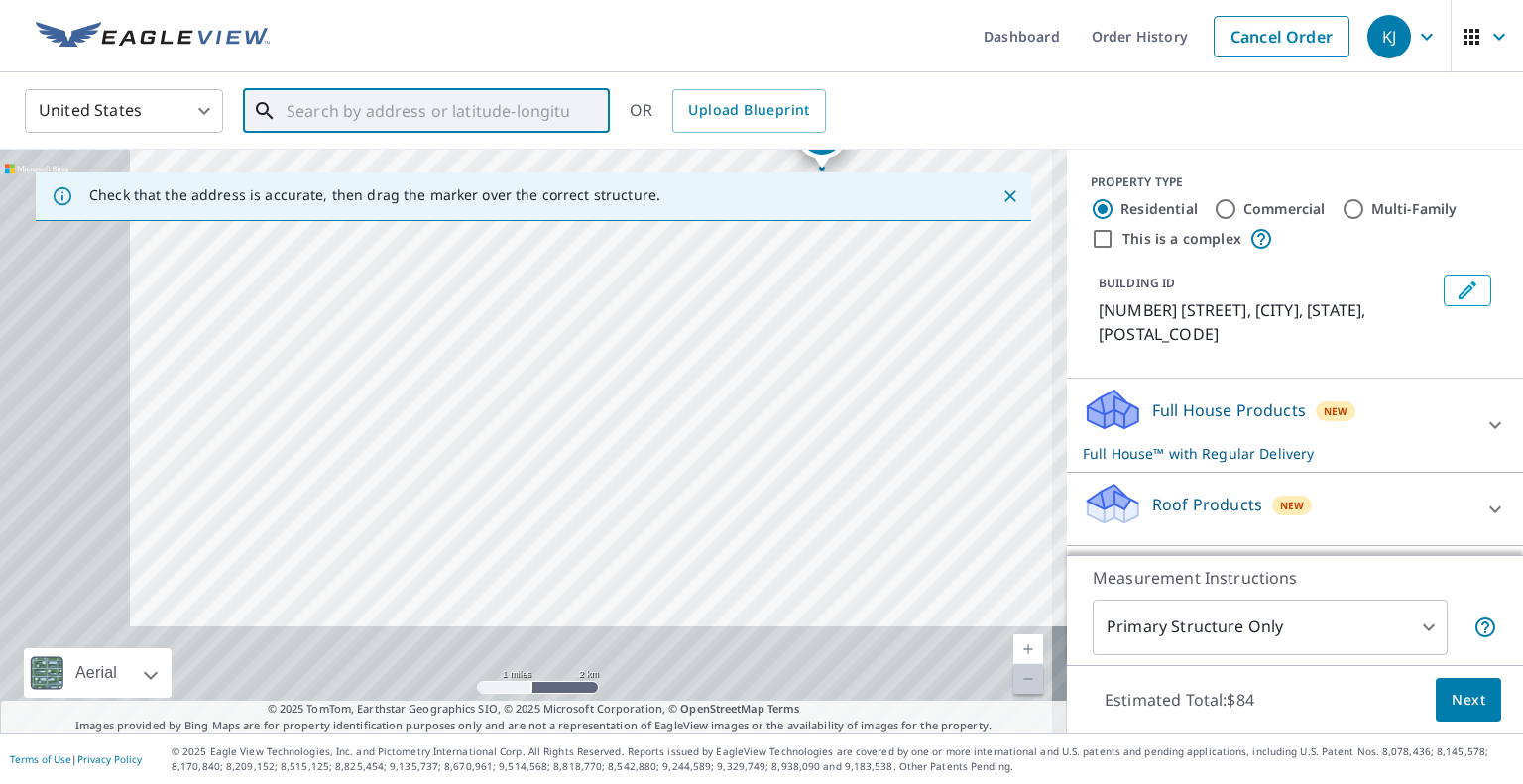drag, startPoint x: 467, startPoint y: 471, endPoint x: 725, endPoint y: 278, distance: 322 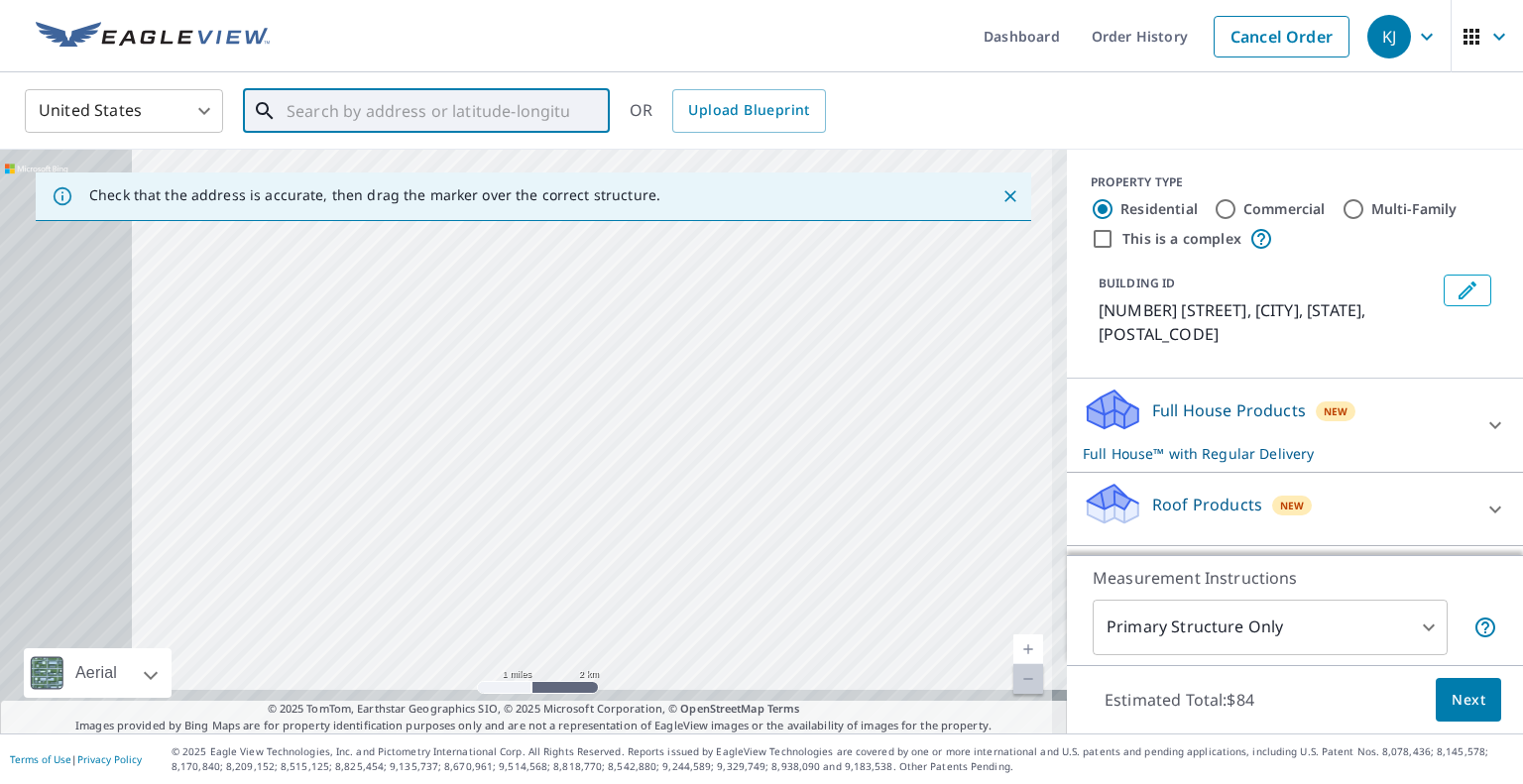 drag, startPoint x: 600, startPoint y: 460, endPoint x: 1055, endPoint y: 282, distance: 488.57855 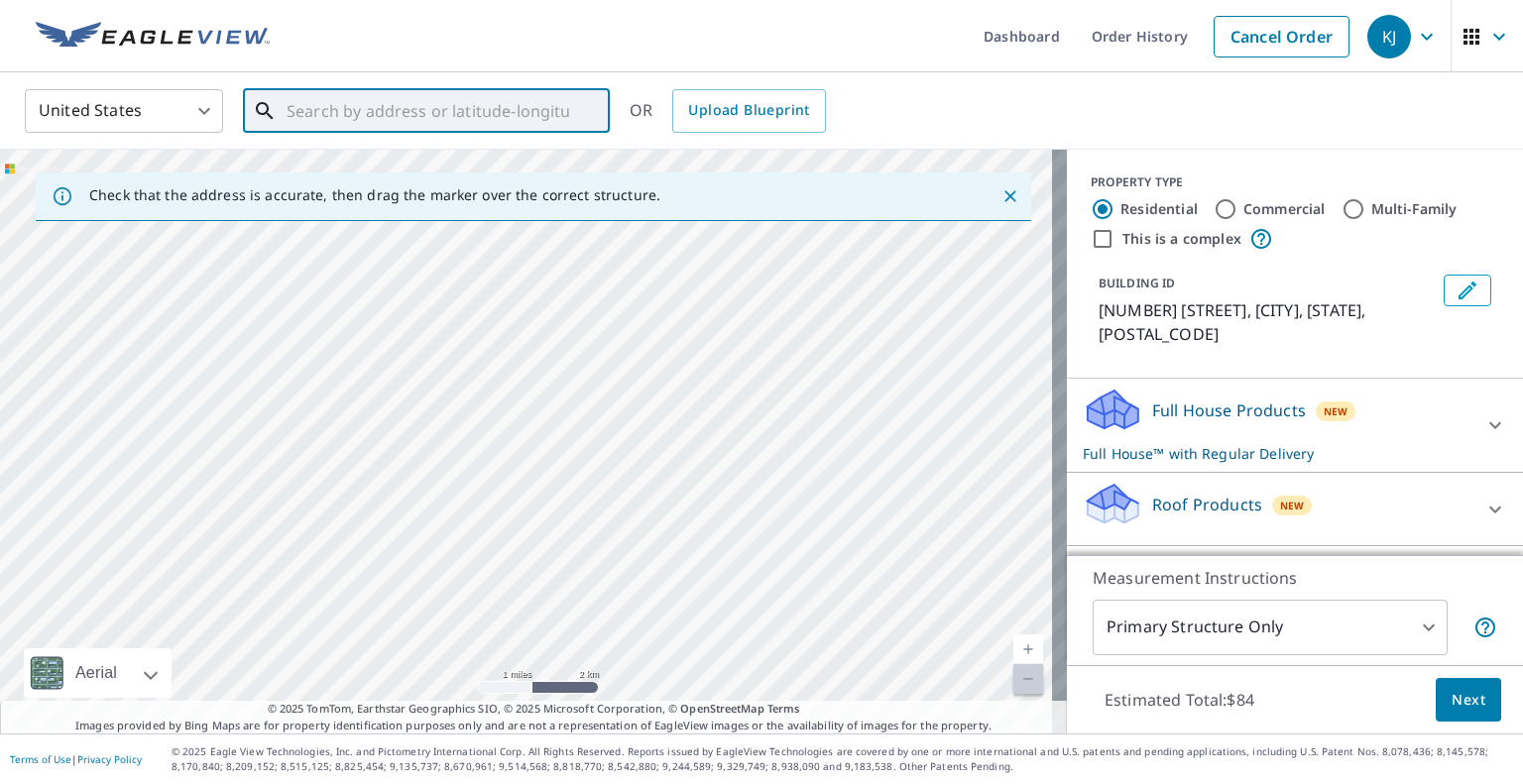 drag, startPoint x: 835, startPoint y: 213, endPoint x: 829, endPoint y: 193, distance: 20.880613 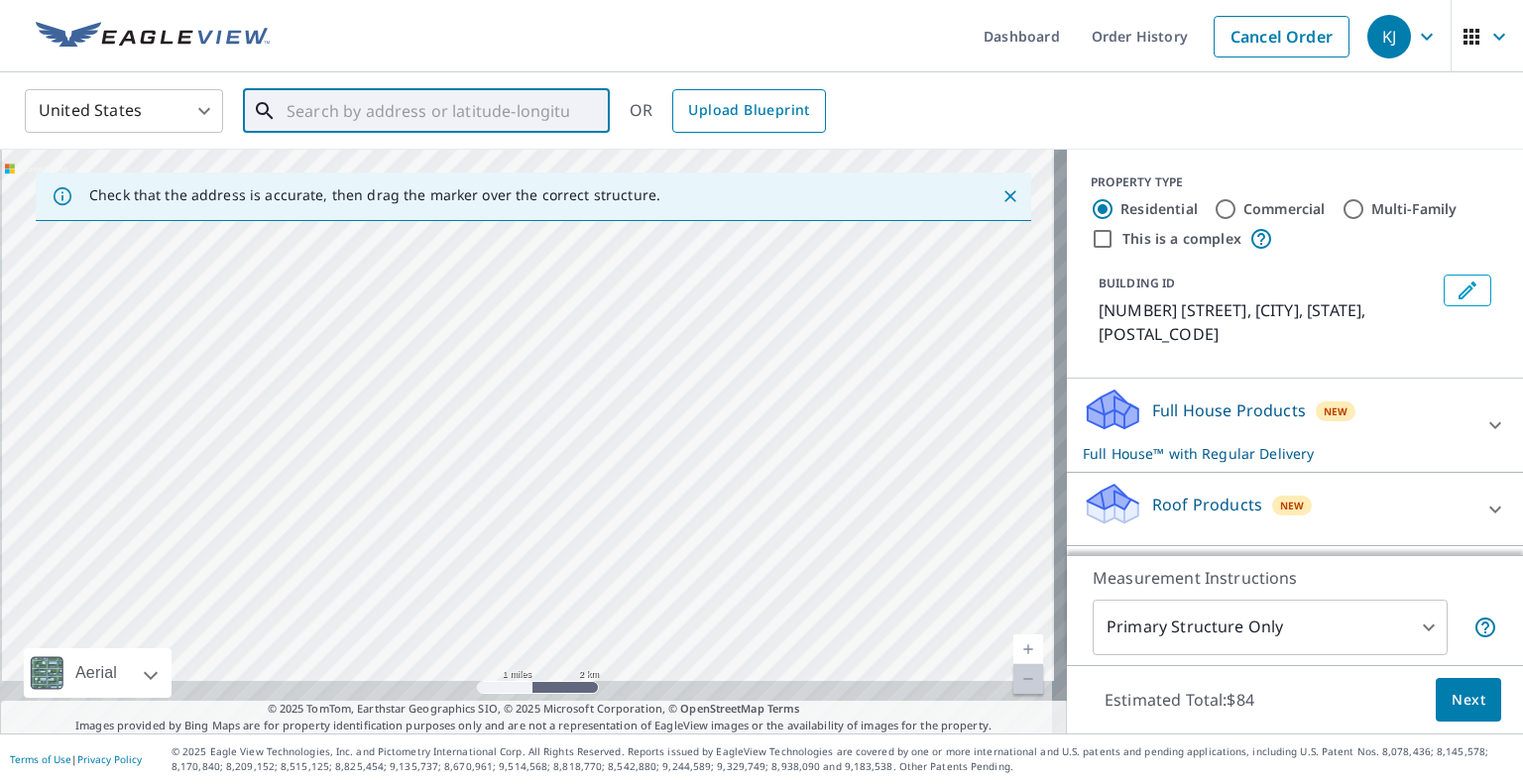 drag, startPoint x: 777, startPoint y: 282, endPoint x: 765, endPoint y: 126, distance: 156.46086 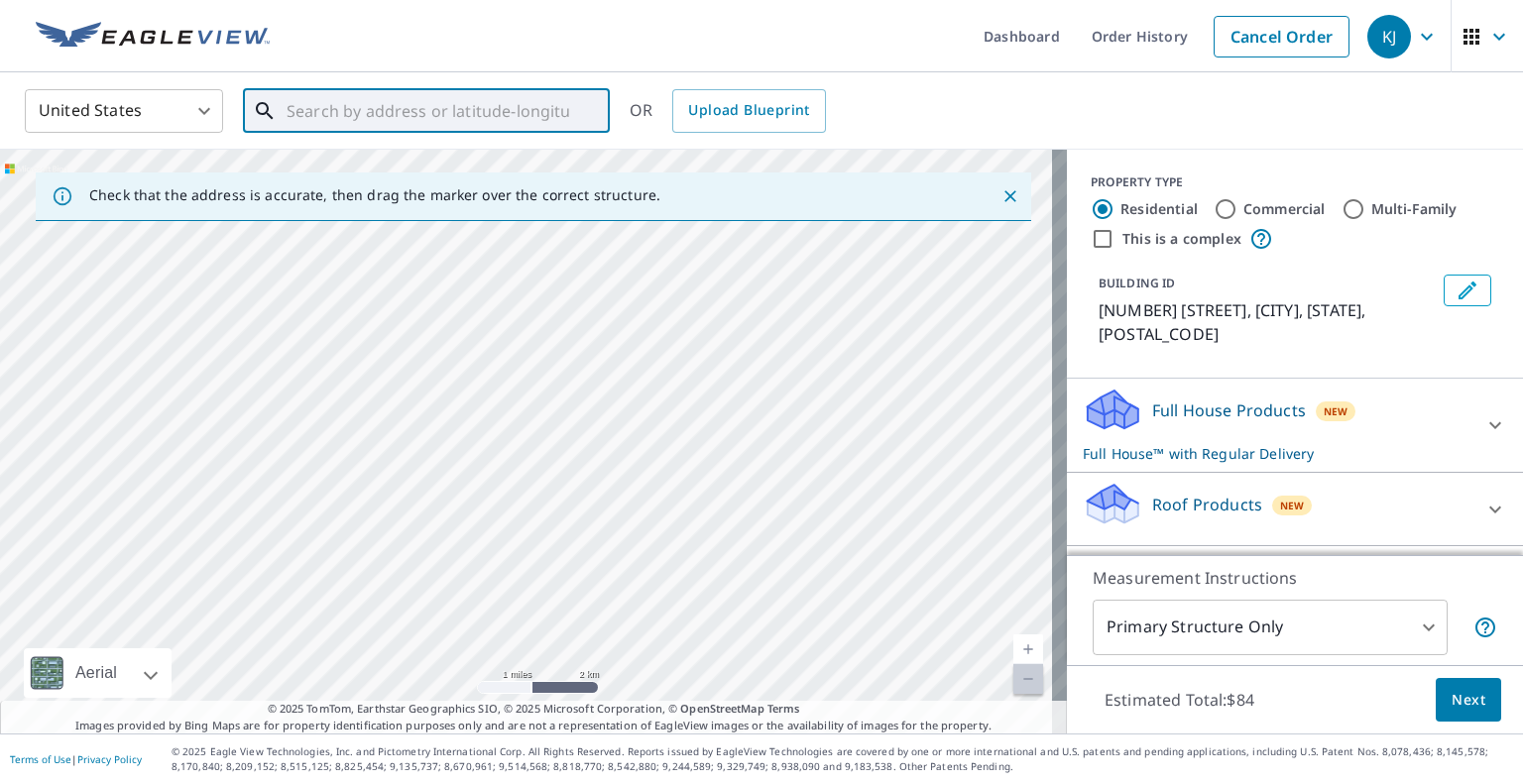 drag, startPoint x: 783, startPoint y: 346, endPoint x: 877, endPoint y: 632, distance: 301.05149 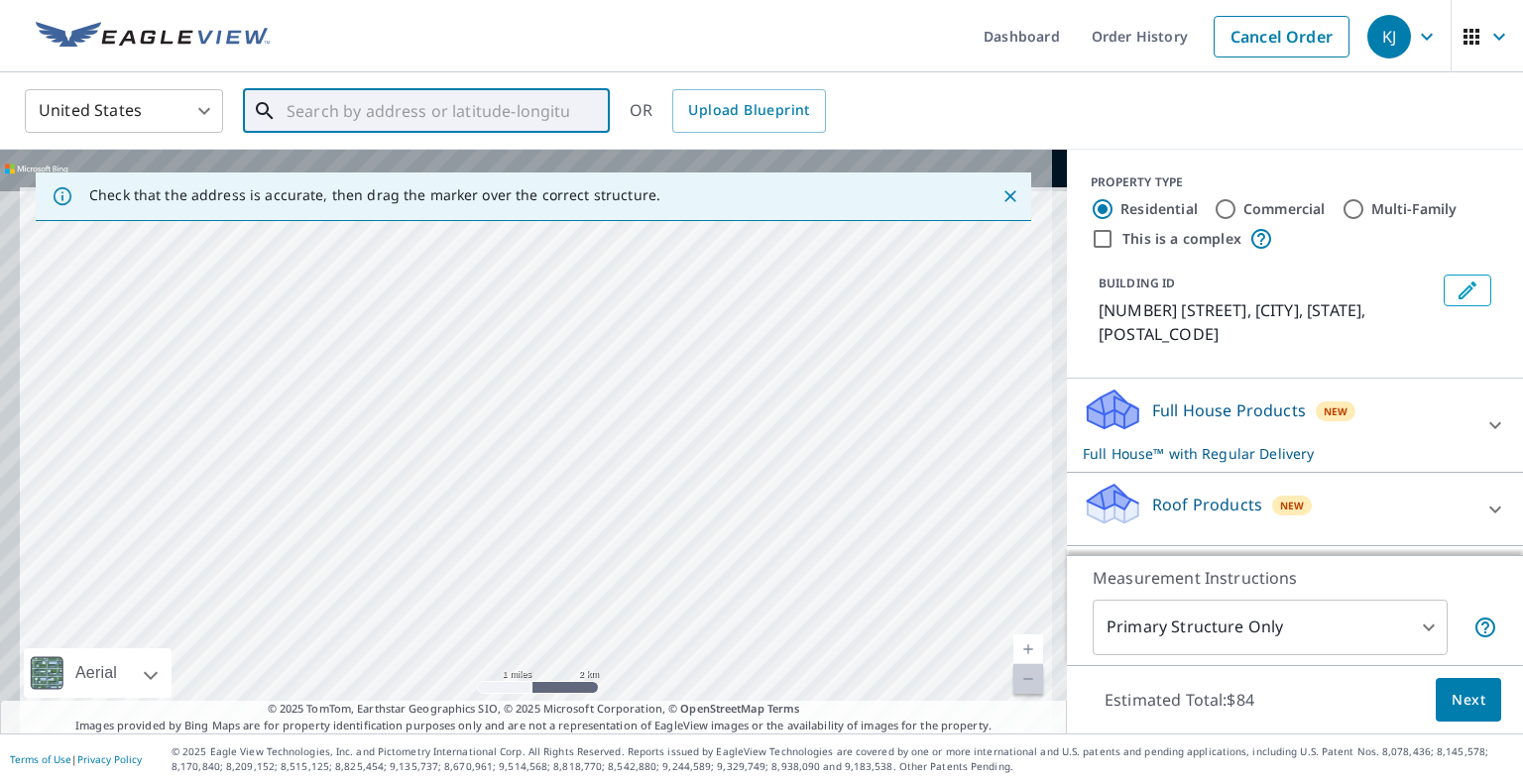 drag, startPoint x: 823, startPoint y: 522, endPoint x: 784, endPoint y: 478, distance: 58.796258 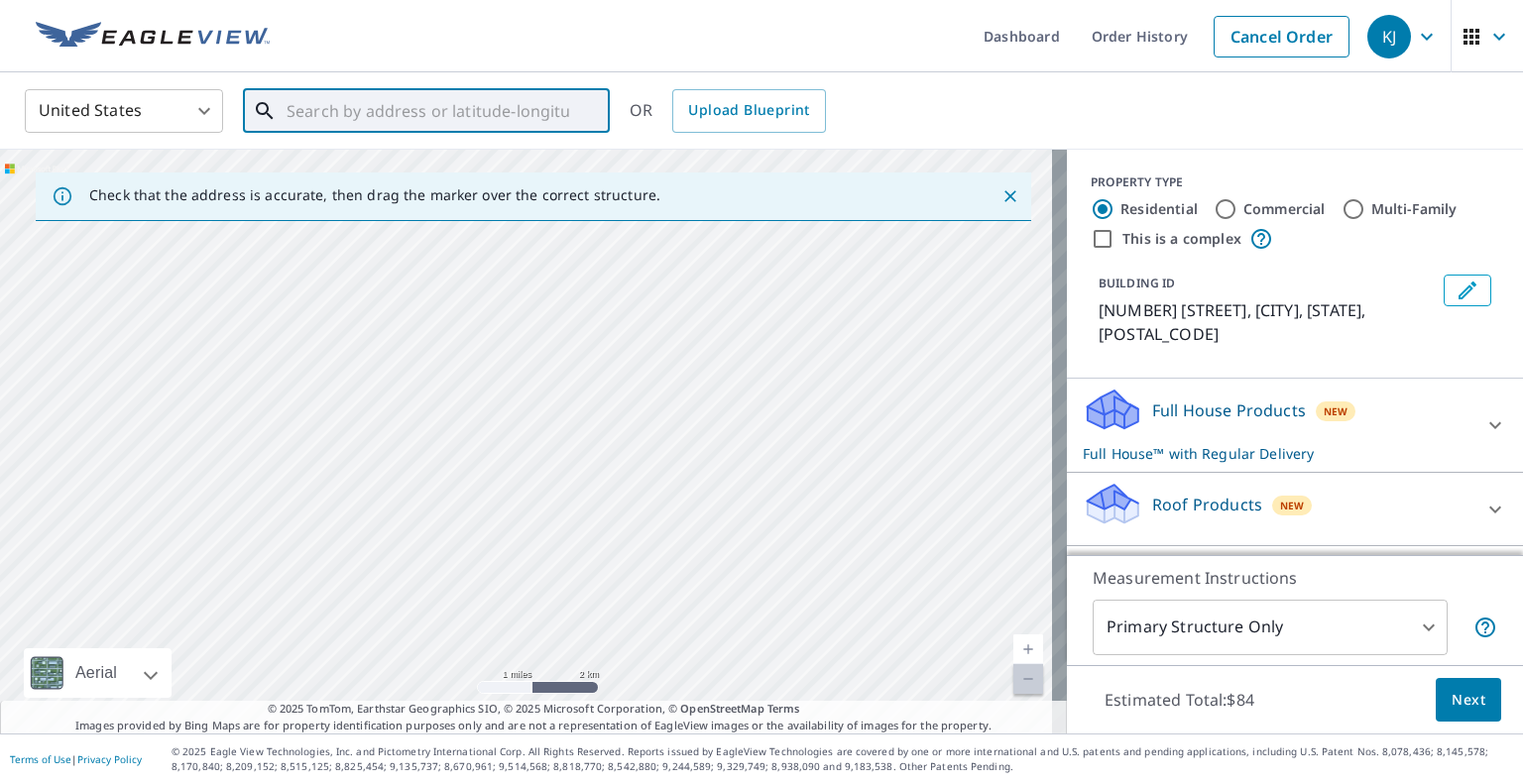 drag, startPoint x: 769, startPoint y: 550, endPoint x: 785, endPoint y: 554, distance: 16.492423 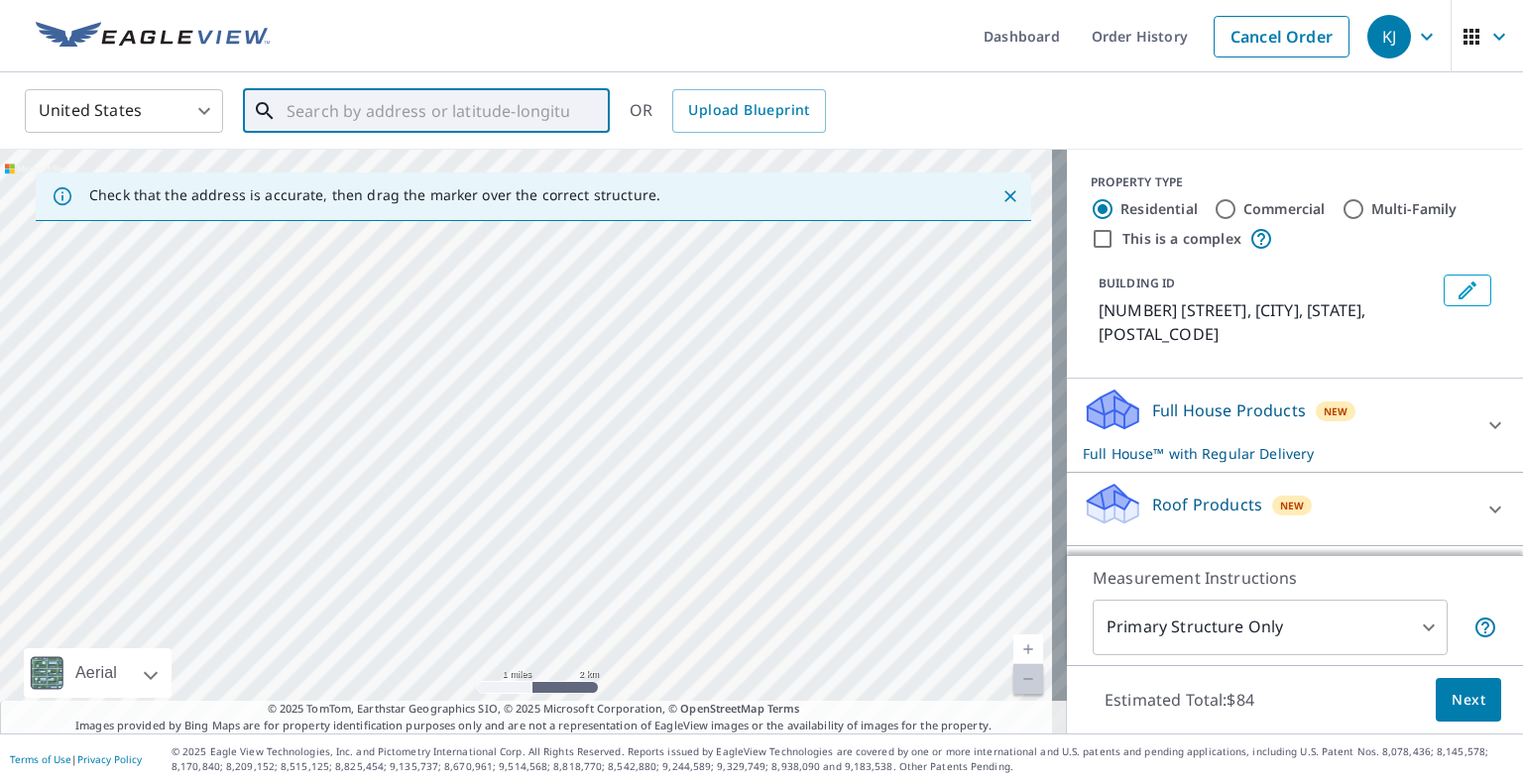 drag, startPoint x: 652, startPoint y: 416, endPoint x: 1050, endPoint y: 561, distance: 423.5906 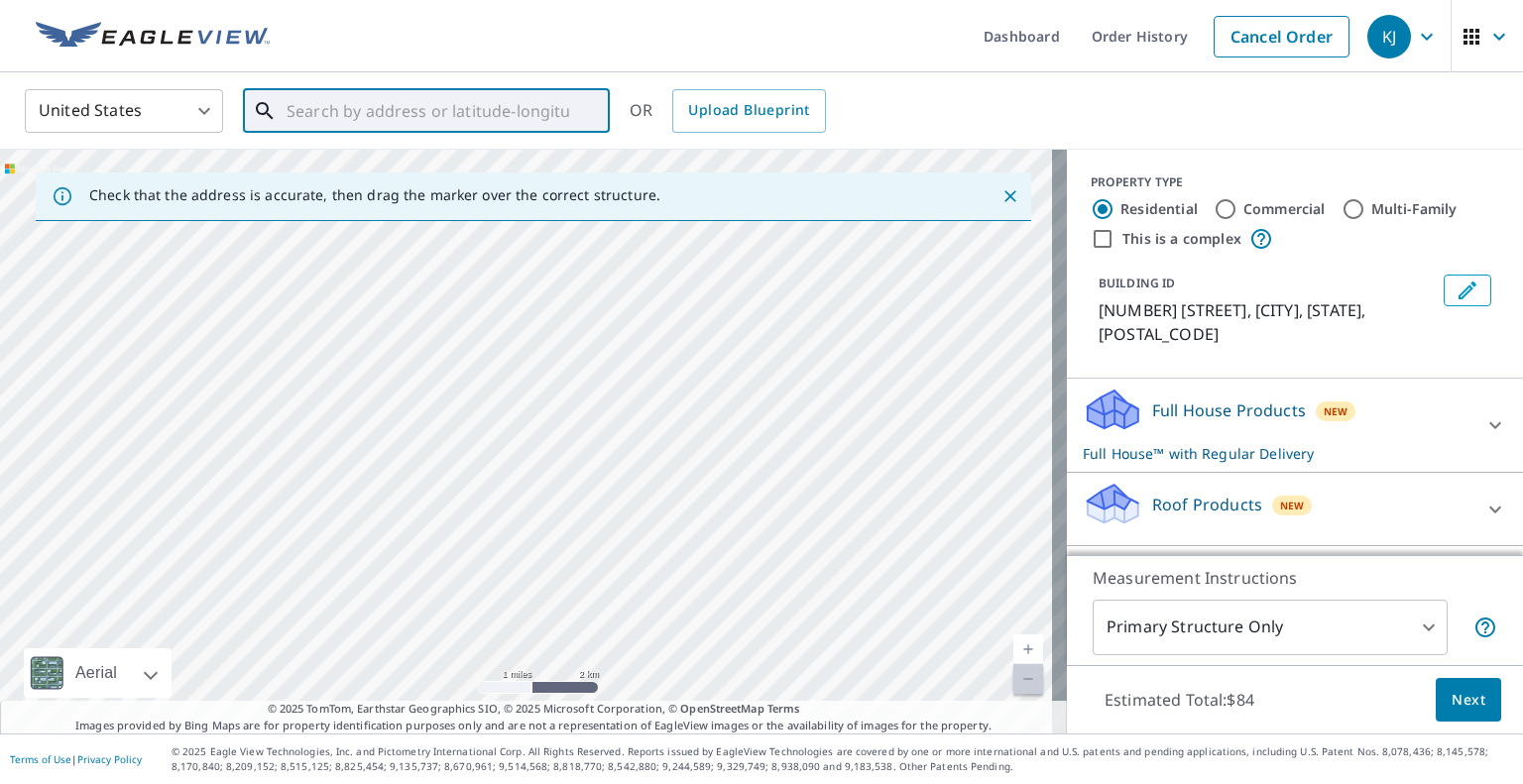 drag, startPoint x: 622, startPoint y: 353, endPoint x: 243, endPoint y: 292, distance: 383.87758 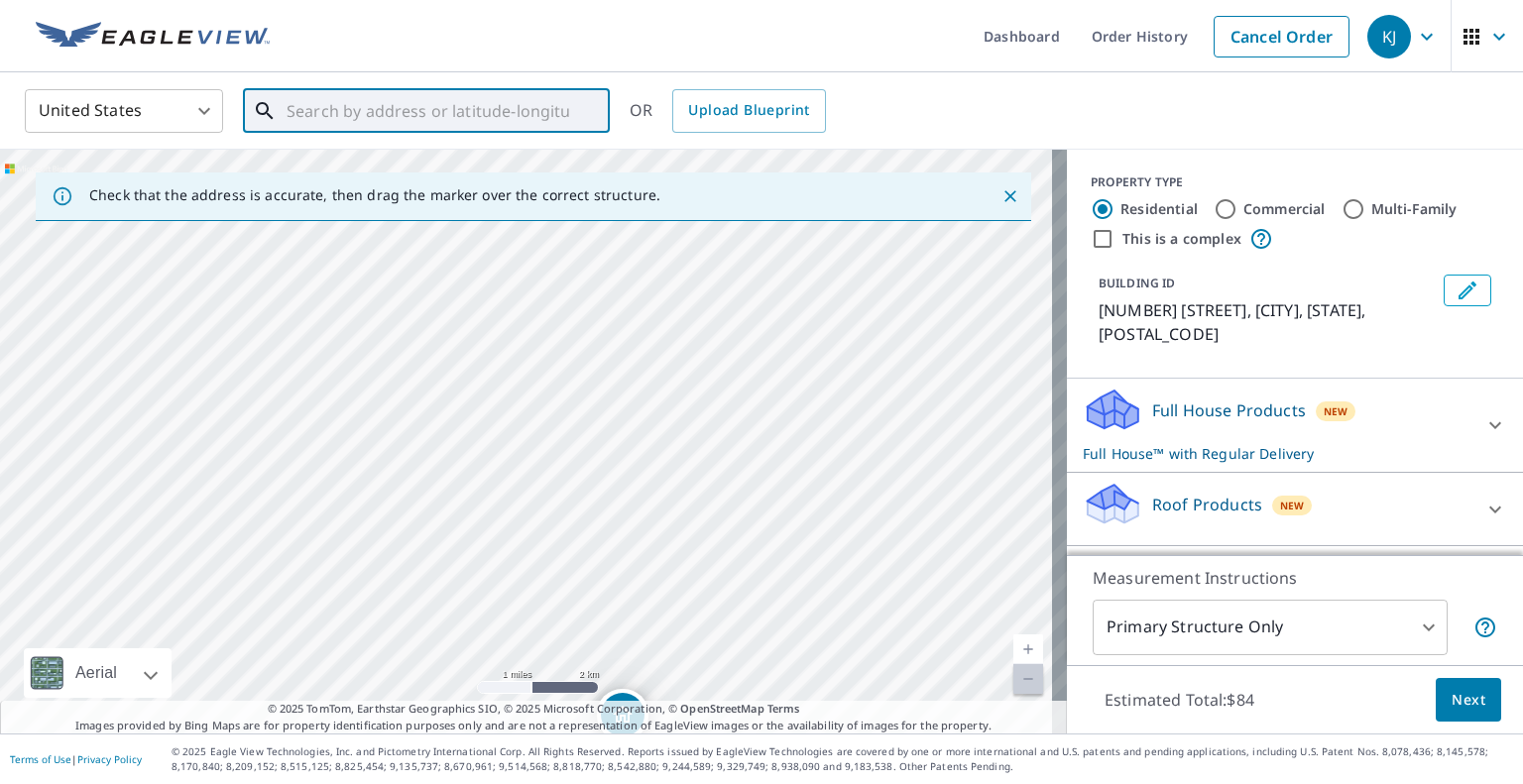 drag, startPoint x: 587, startPoint y: 326, endPoint x: 224, endPoint y: 330, distance: 363.02204 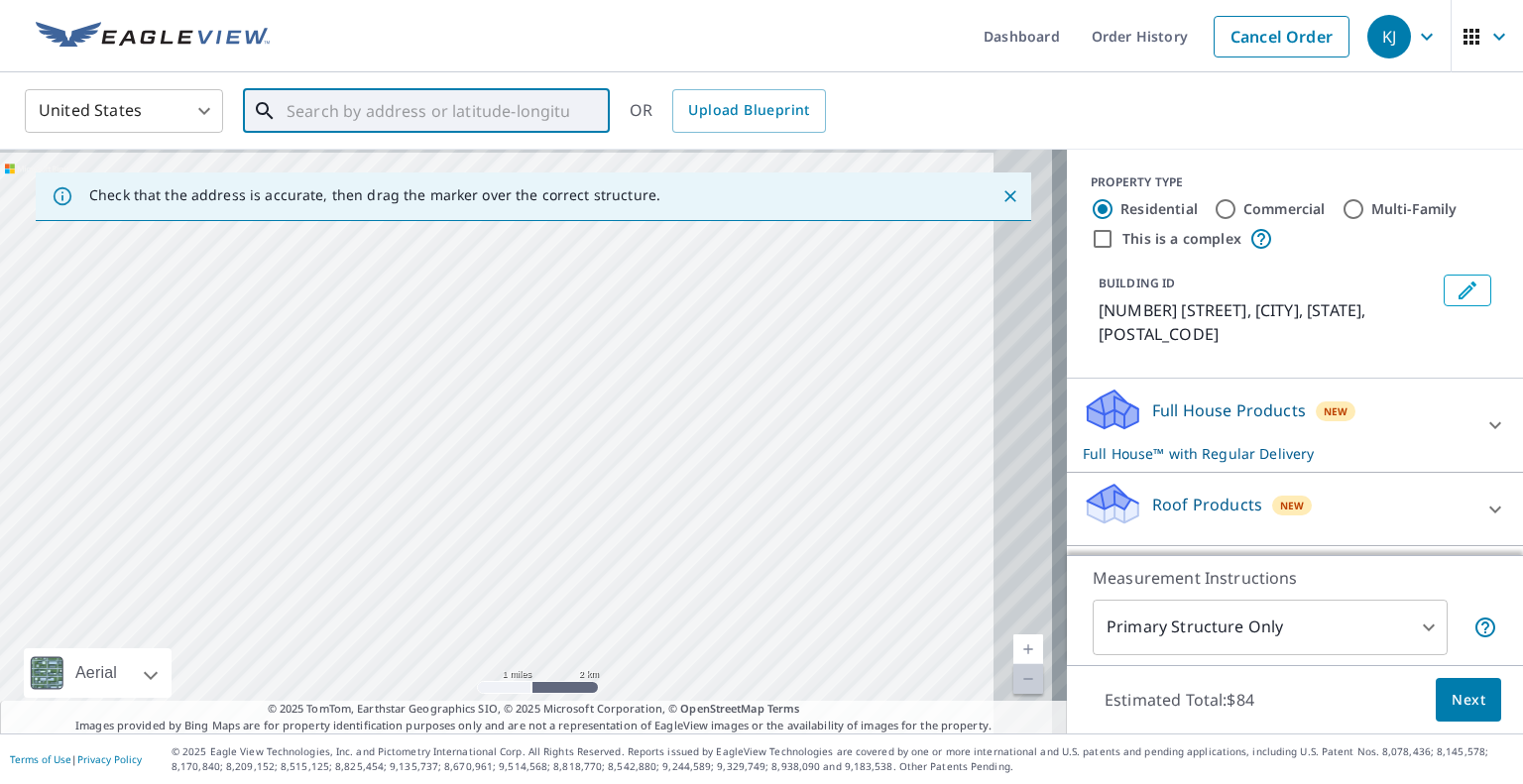 drag, startPoint x: 624, startPoint y: 351, endPoint x: 329, endPoint y: 433, distance: 306.18458 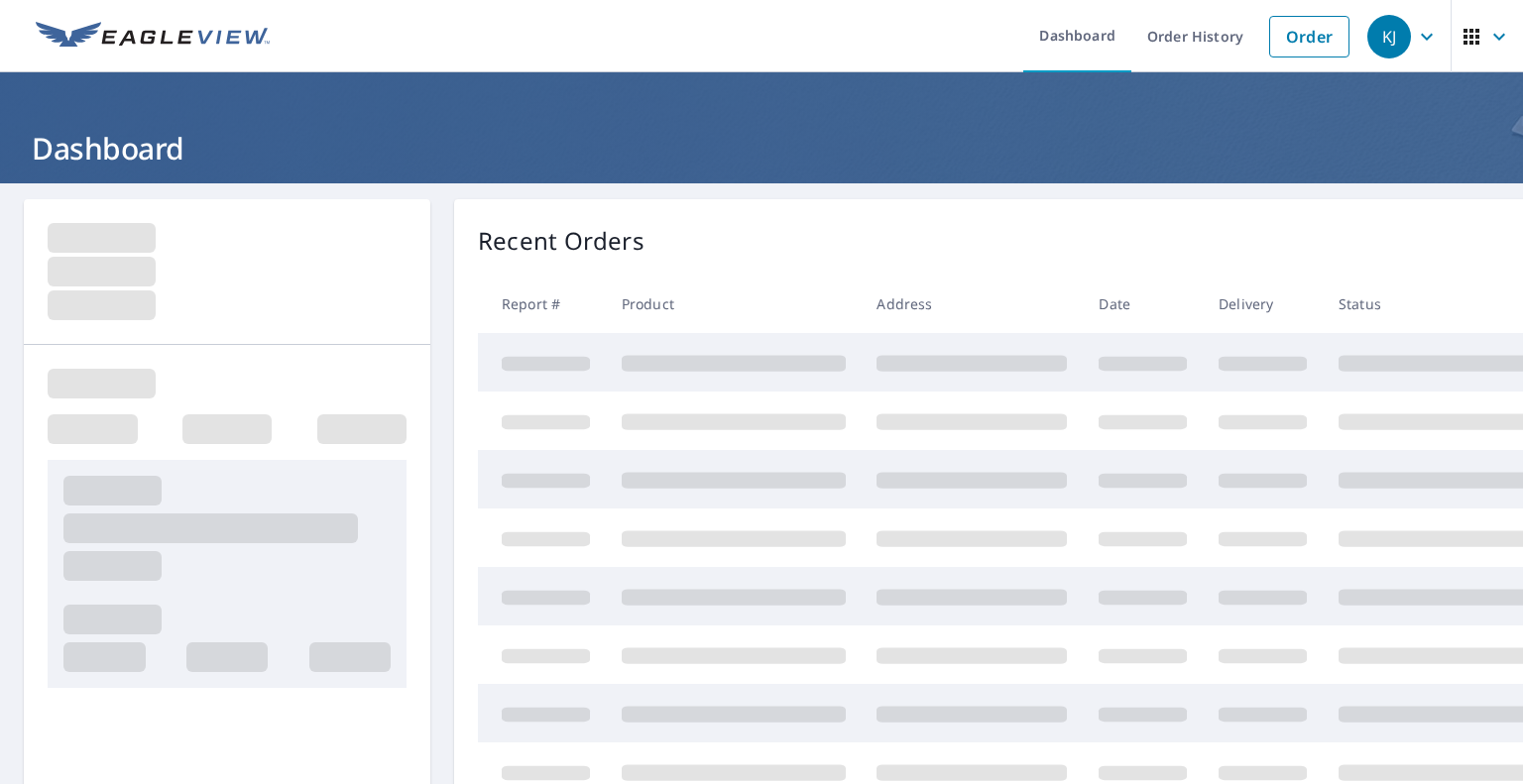 scroll, scrollTop: 0, scrollLeft: 0, axis: both 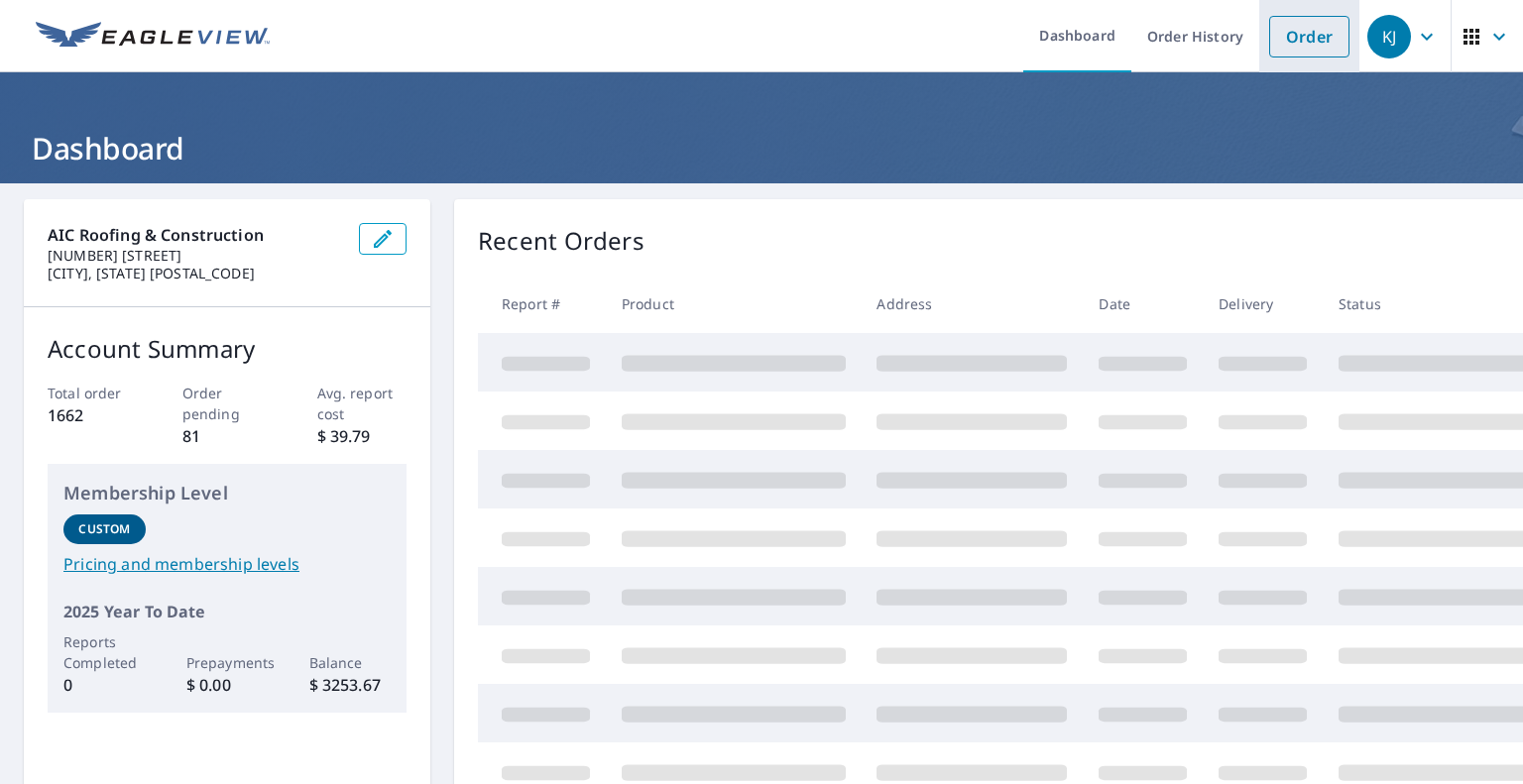 click on "Order" at bounding box center [1309, 37] 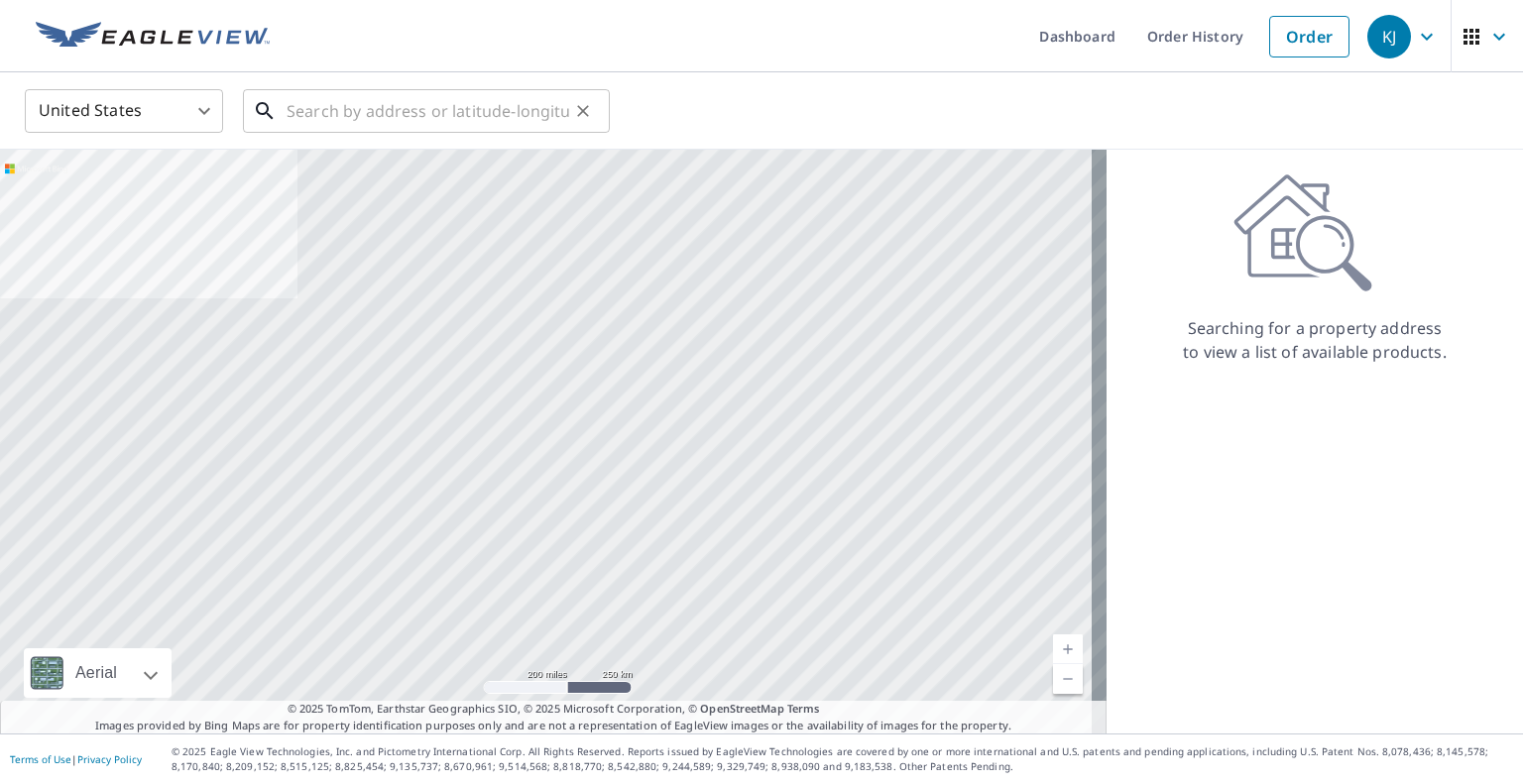 click at bounding box center (427, 111) 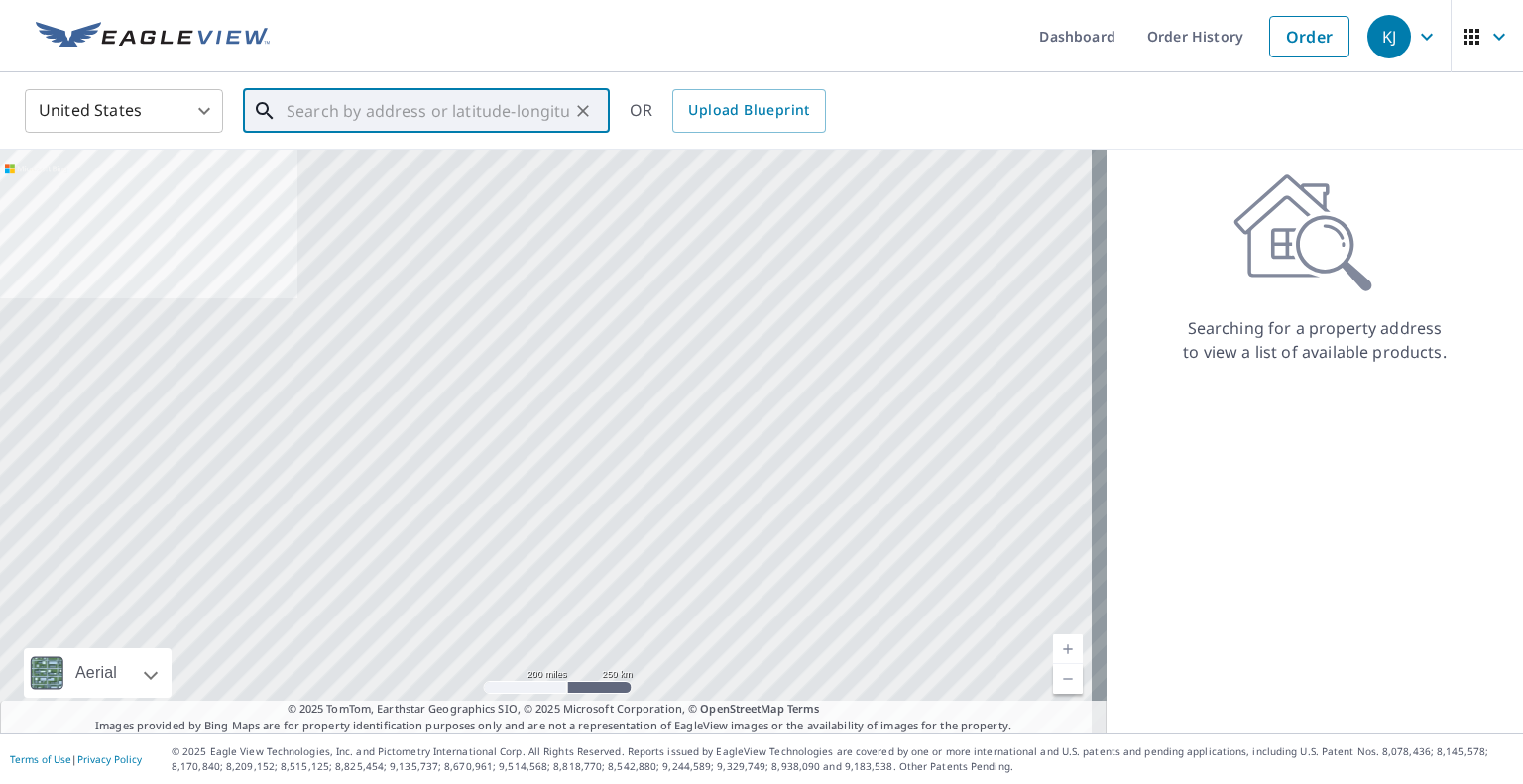 paste on "96 River Run Road, Leitchfield, KY" 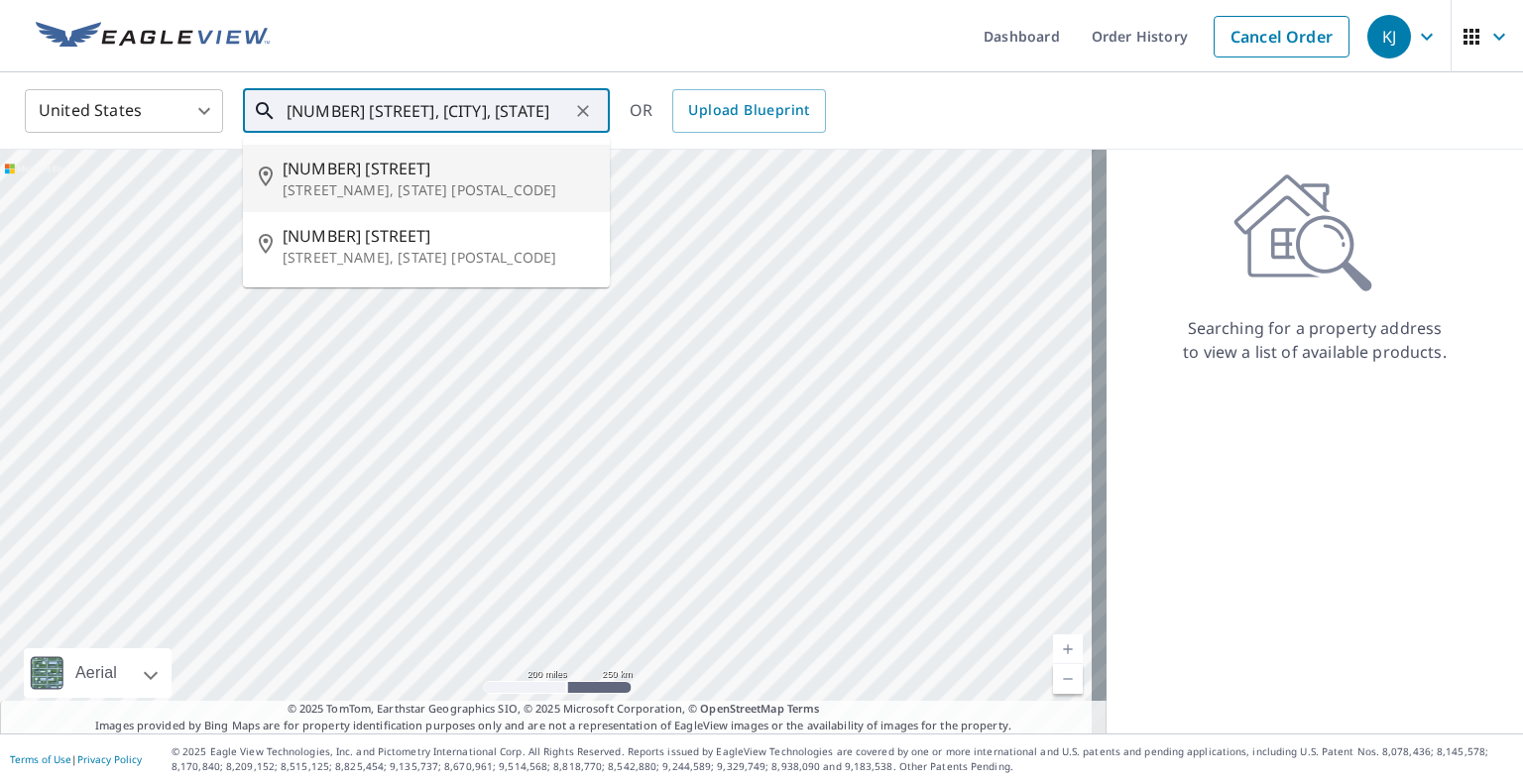 click on "96 River Run Rd" at bounding box center (438, 168) 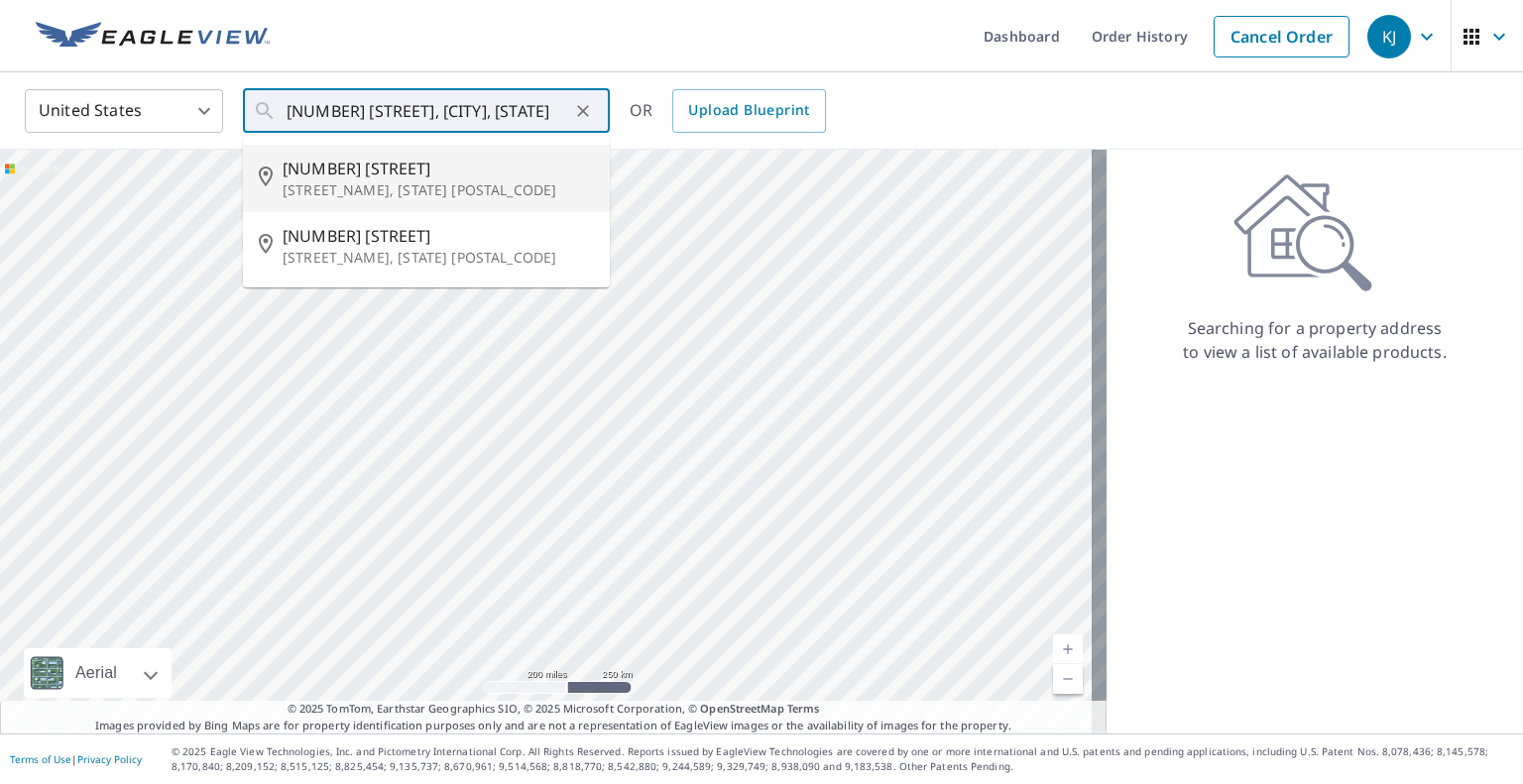 type on "96 River Run Rd Leitchfield, KY 42754" 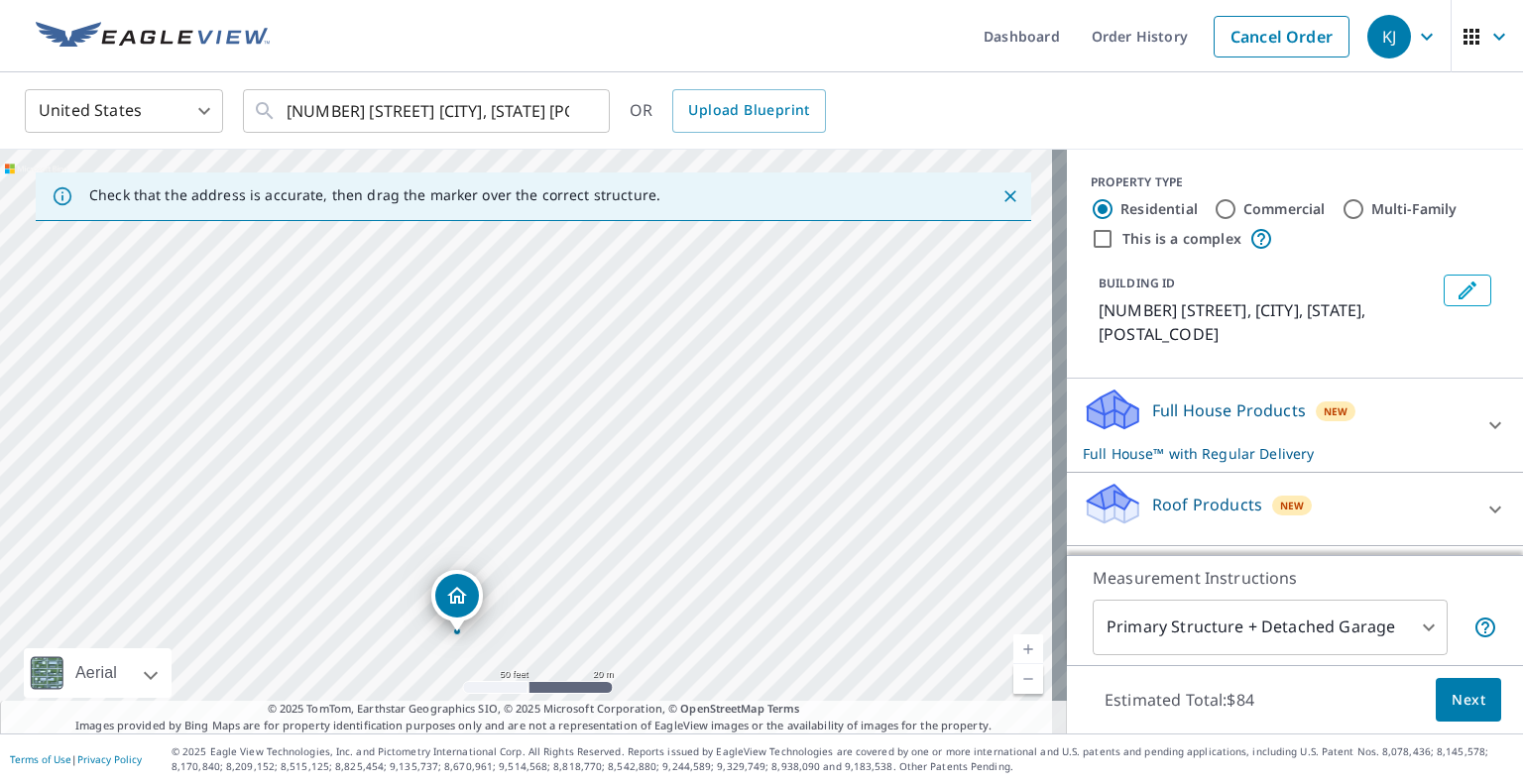 drag, startPoint x: 567, startPoint y: 413, endPoint x: 498, endPoint y: 608, distance: 206.84777 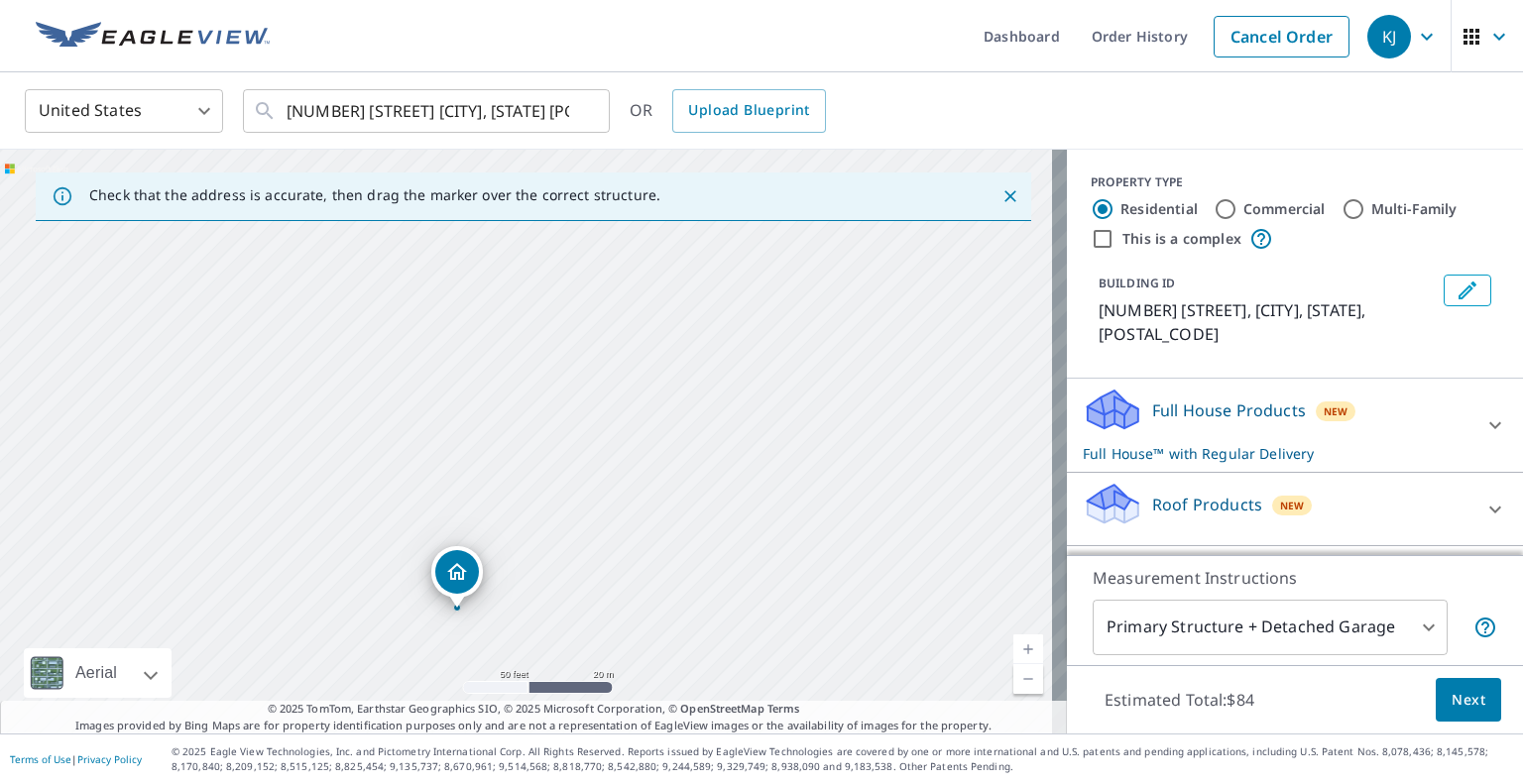 drag, startPoint x: 508, startPoint y: 461, endPoint x: 491, endPoint y: 366, distance: 96.50907 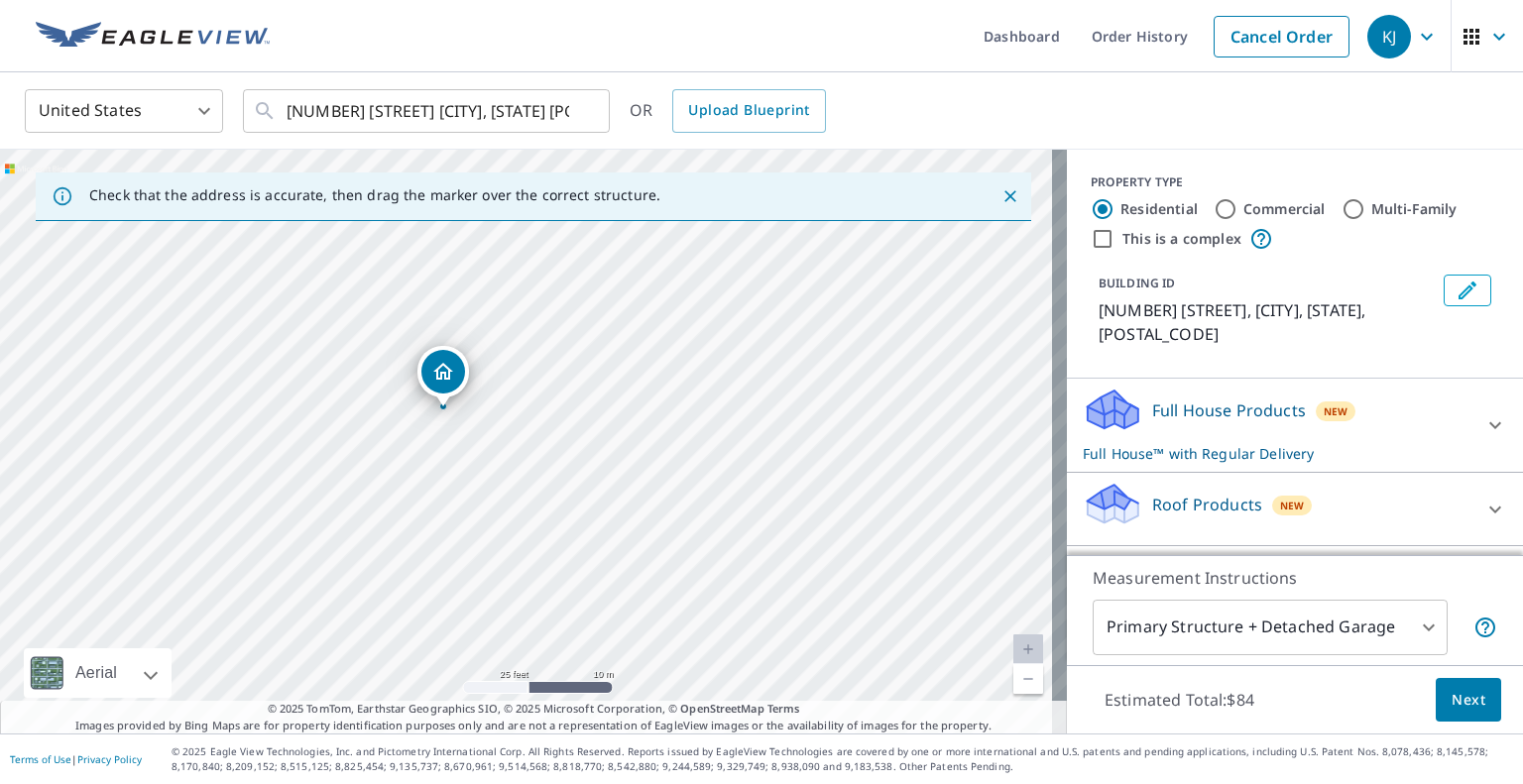 drag, startPoint x: 497, startPoint y: 548, endPoint x: 469, endPoint y: 364, distance: 186.11824 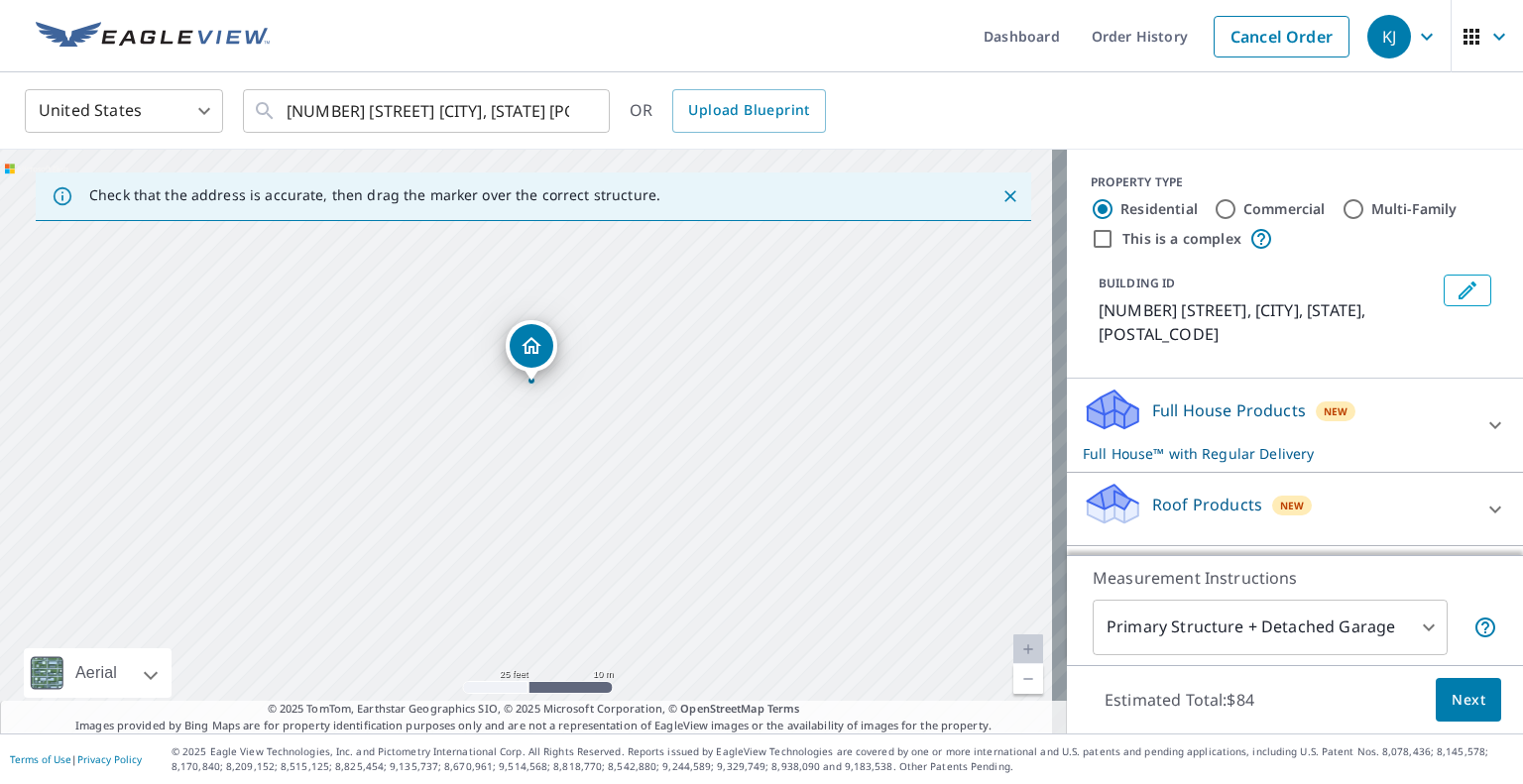 drag, startPoint x: 539, startPoint y: 376, endPoint x: 522, endPoint y: 538, distance: 162.88953 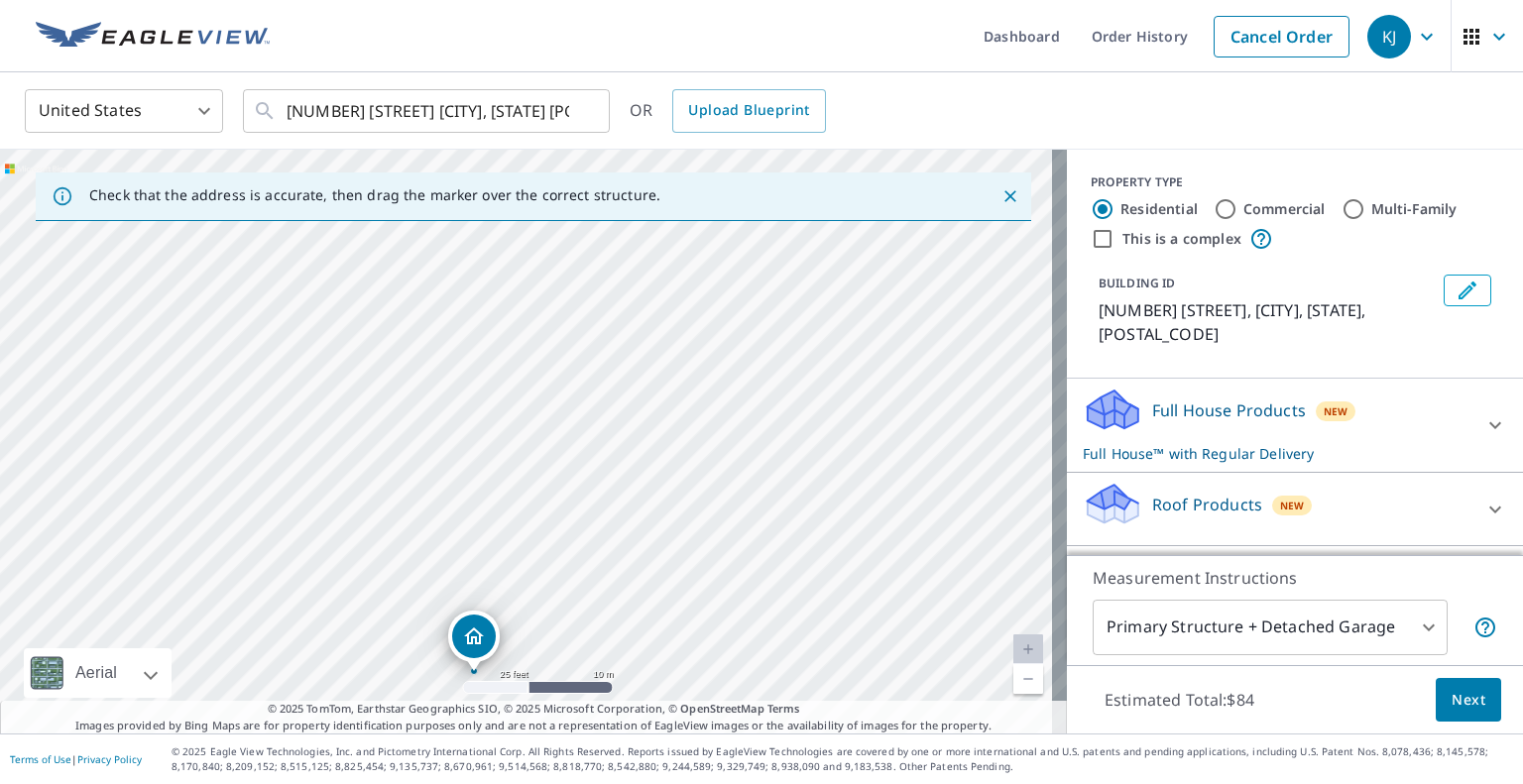 drag, startPoint x: 373, startPoint y: 323, endPoint x: 337, endPoint y: 534, distance: 214.04906 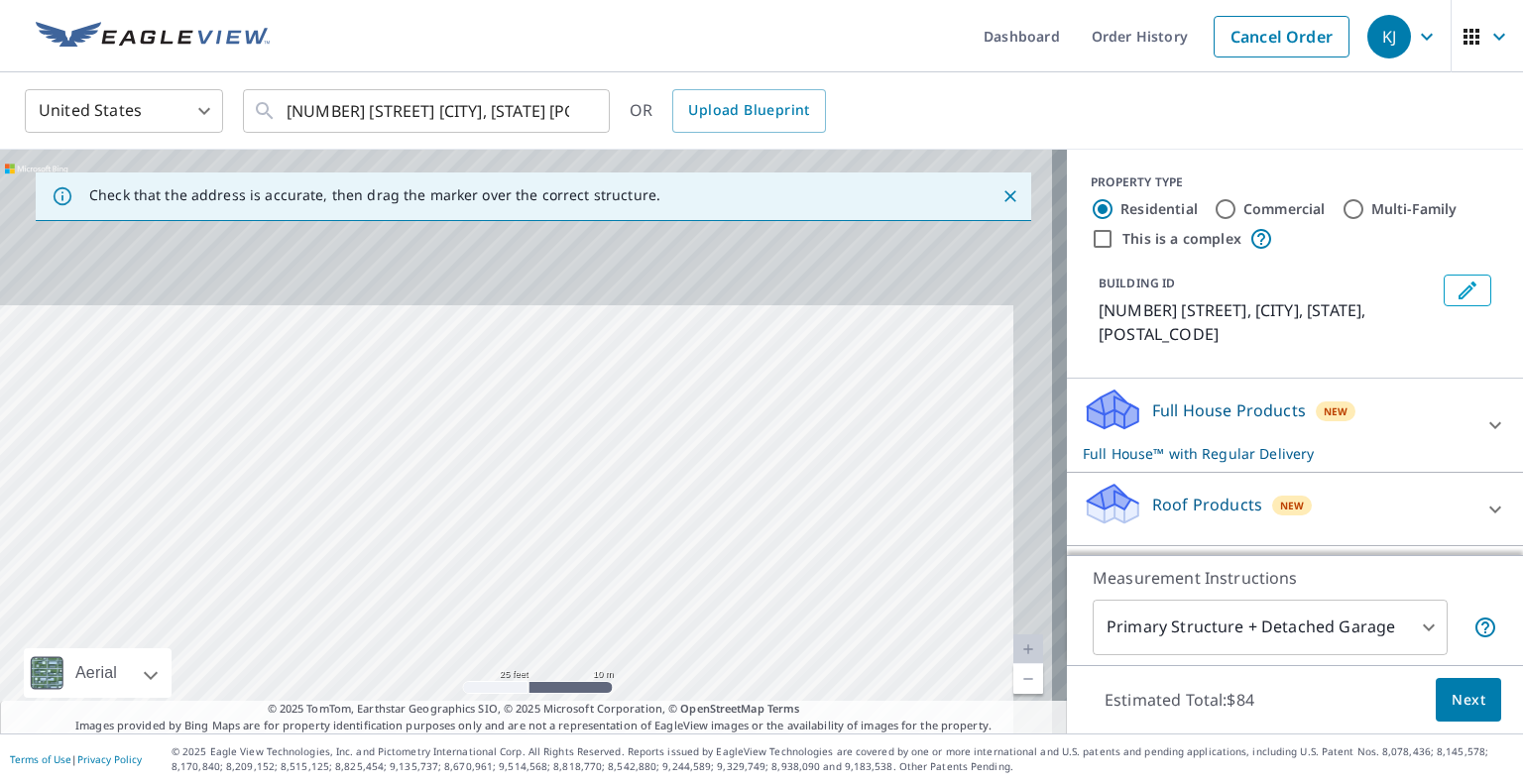 drag, startPoint x: 321, startPoint y: 456, endPoint x: 258, endPoint y: 604, distance: 160.8509 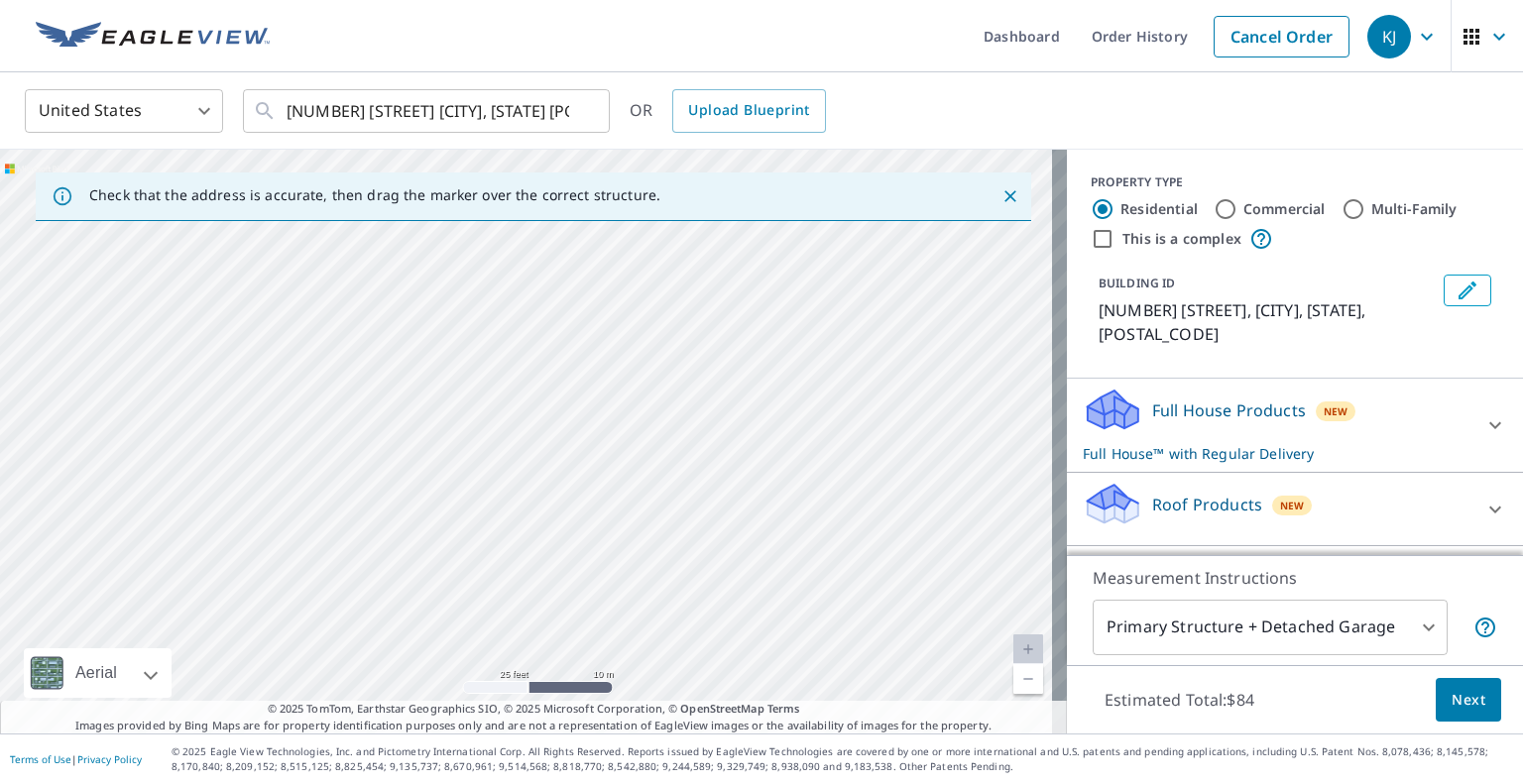drag, startPoint x: 428, startPoint y: 329, endPoint x: 309, endPoint y: 567, distance: 266.09209 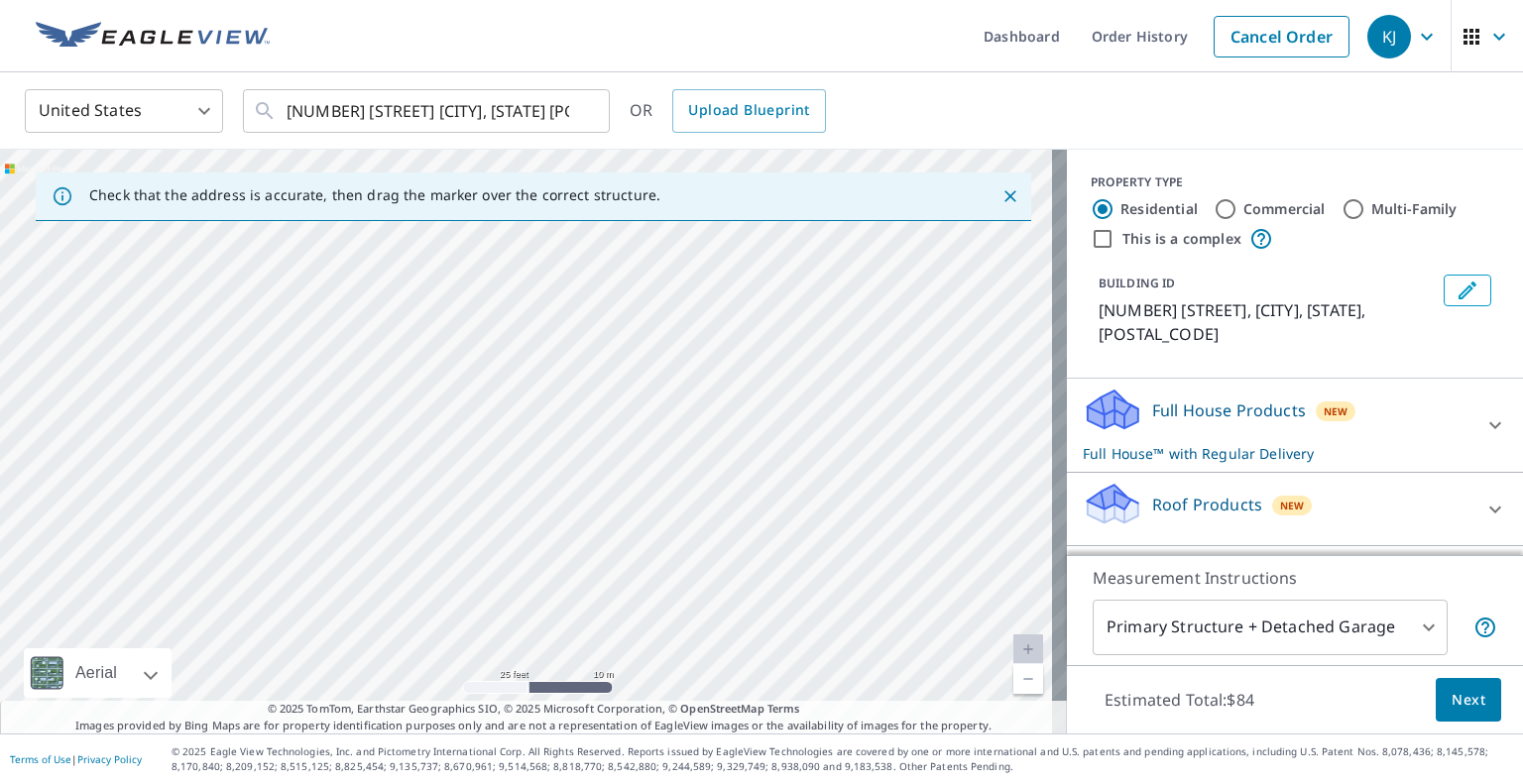 drag, startPoint x: 466, startPoint y: 332, endPoint x: 290, endPoint y: 649, distance: 362.58103 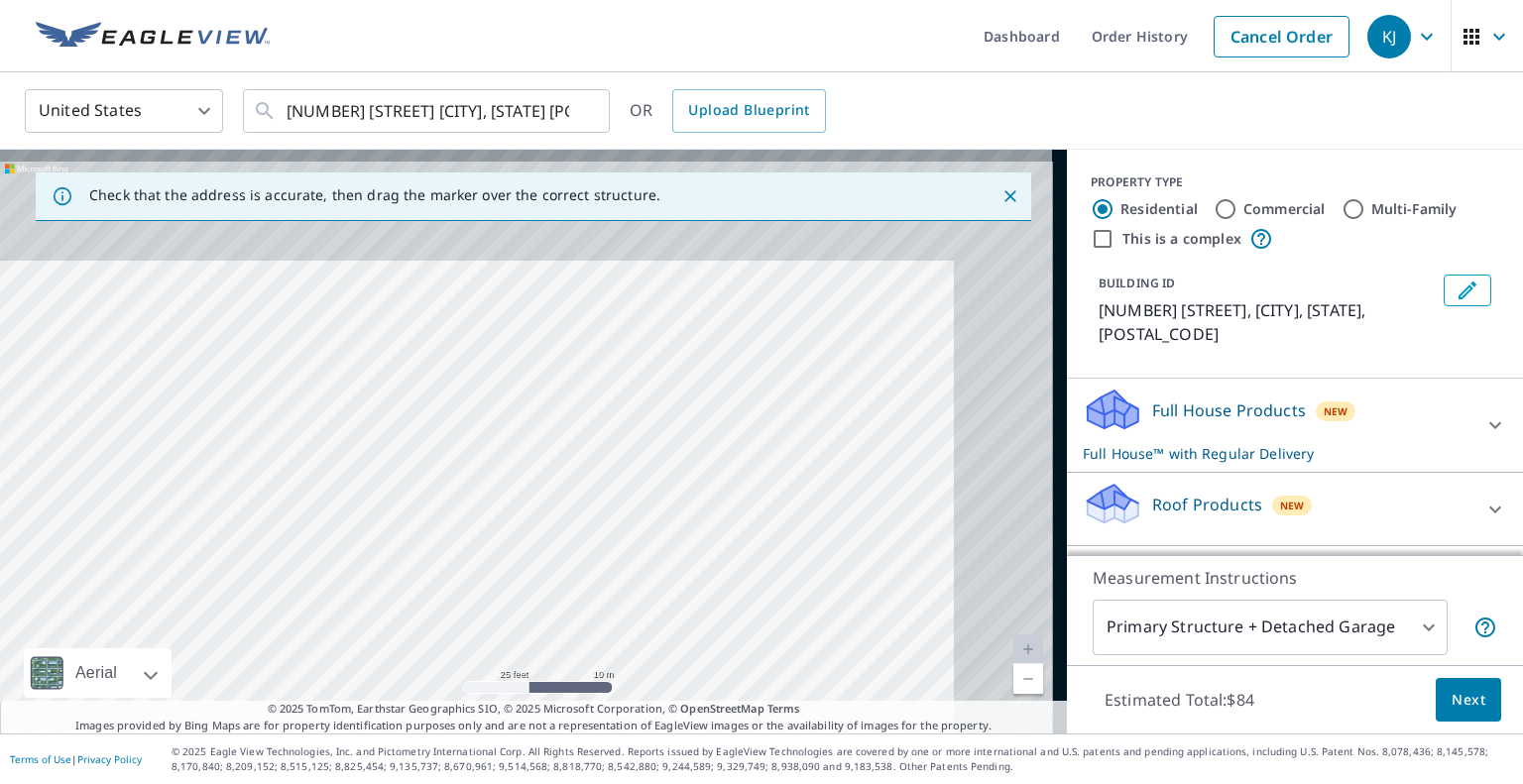 drag, startPoint x: 542, startPoint y: 387, endPoint x: 300, endPoint y: 654, distance: 360.35122 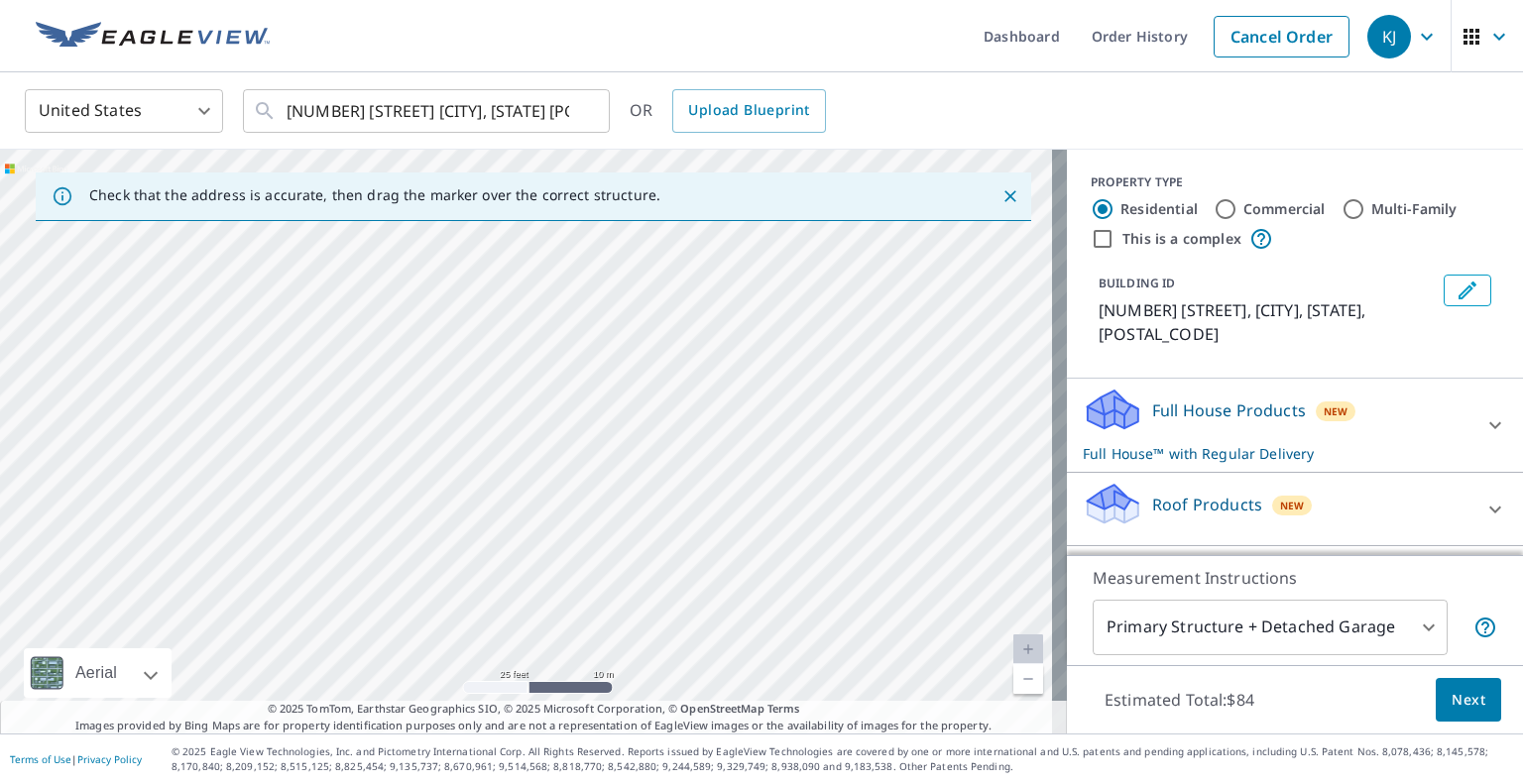 drag, startPoint x: 534, startPoint y: 481, endPoint x: 120, endPoint y: 621, distance: 437.0309 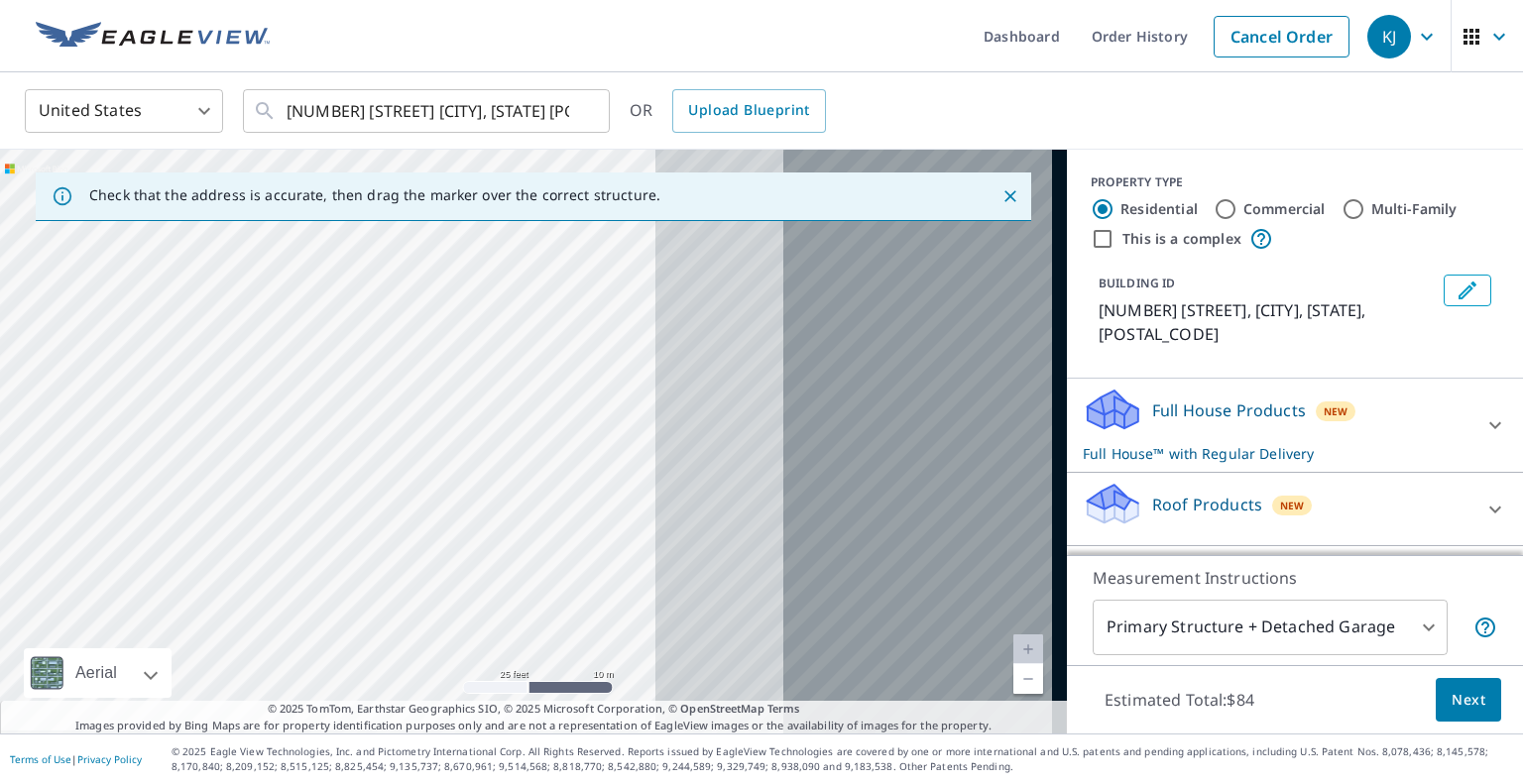 drag, startPoint x: 43, startPoint y: 520, endPoint x: 0, endPoint y: 521, distance: 43.011626 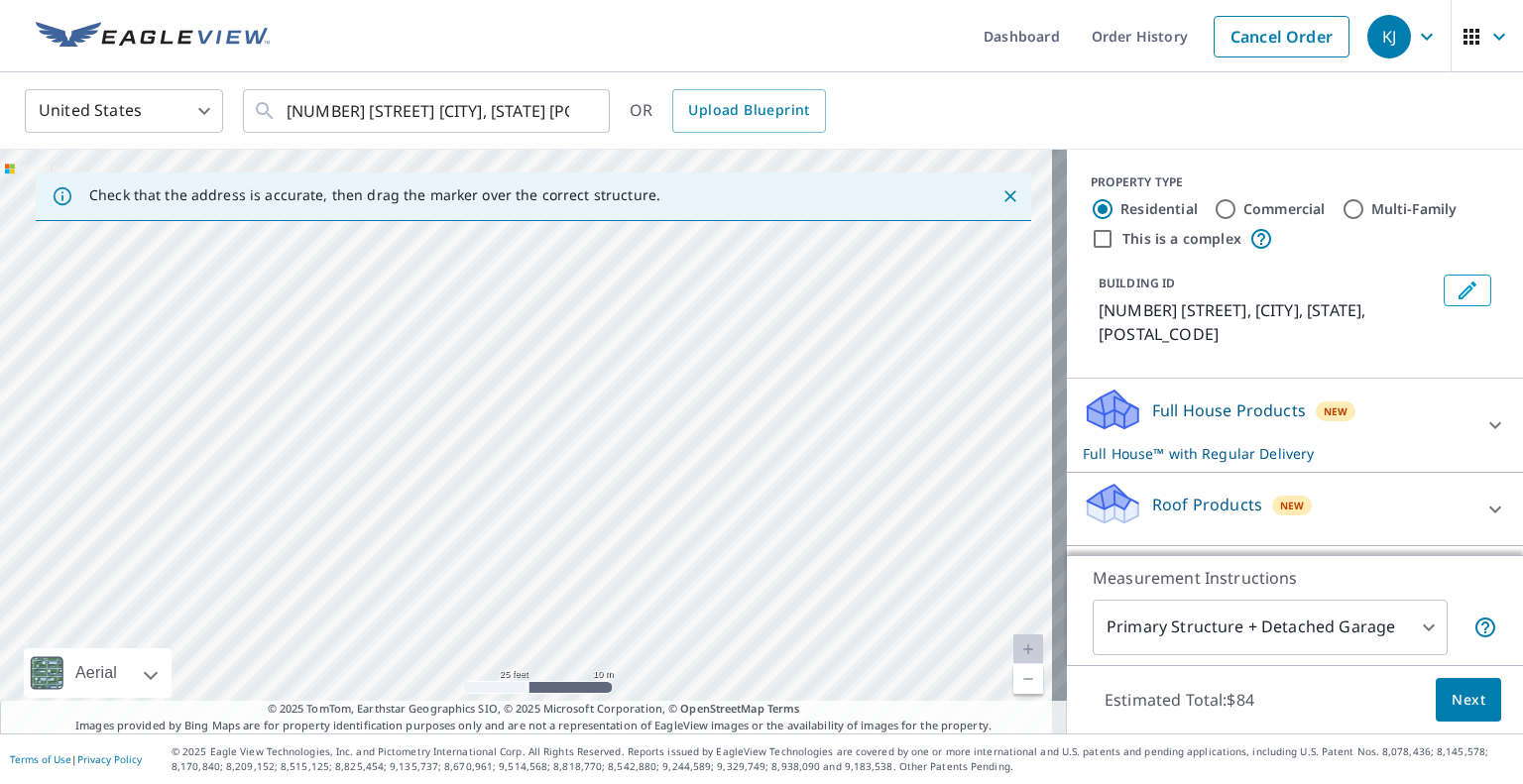 drag, startPoint x: 210, startPoint y: 525, endPoint x: 1054, endPoint y: 332, distance: 865.78577 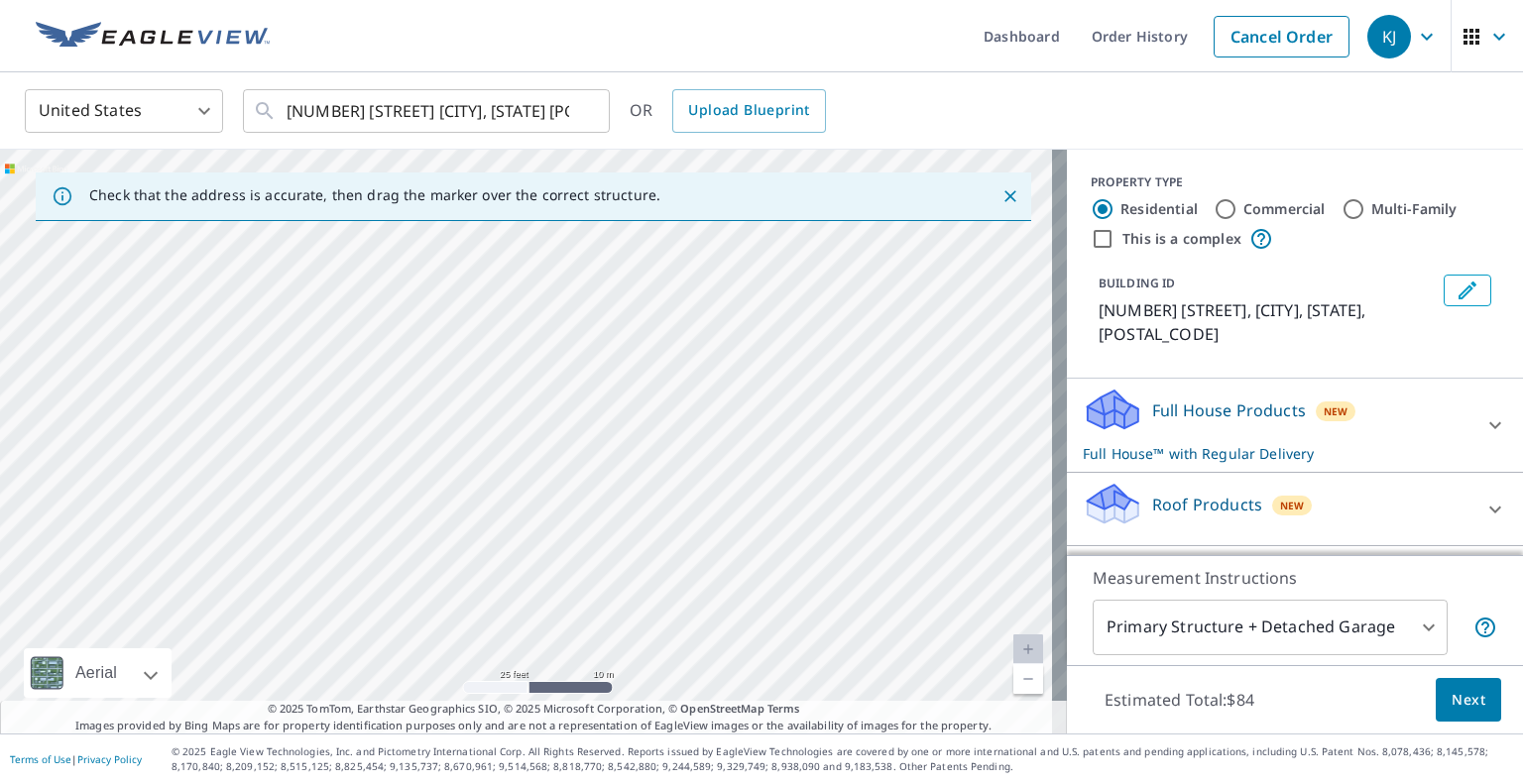 drag, startPoint x: 774, startPoint y: 542, endPoint x: 984, endPoint y: 221, distance: 383.5896 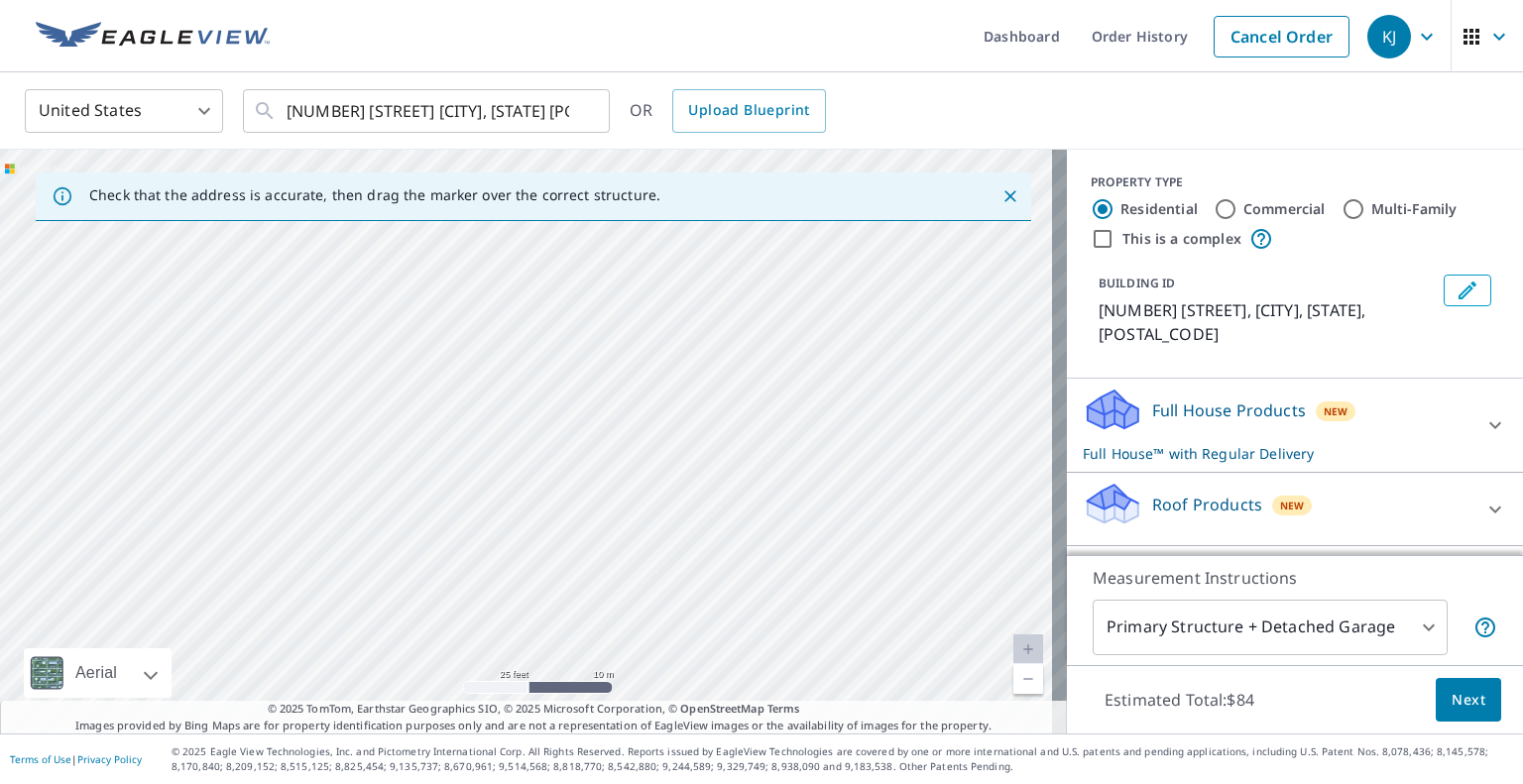 click on "96 River Run Rd Leitchfield, KY 42754" at bounding box center [533, 441] 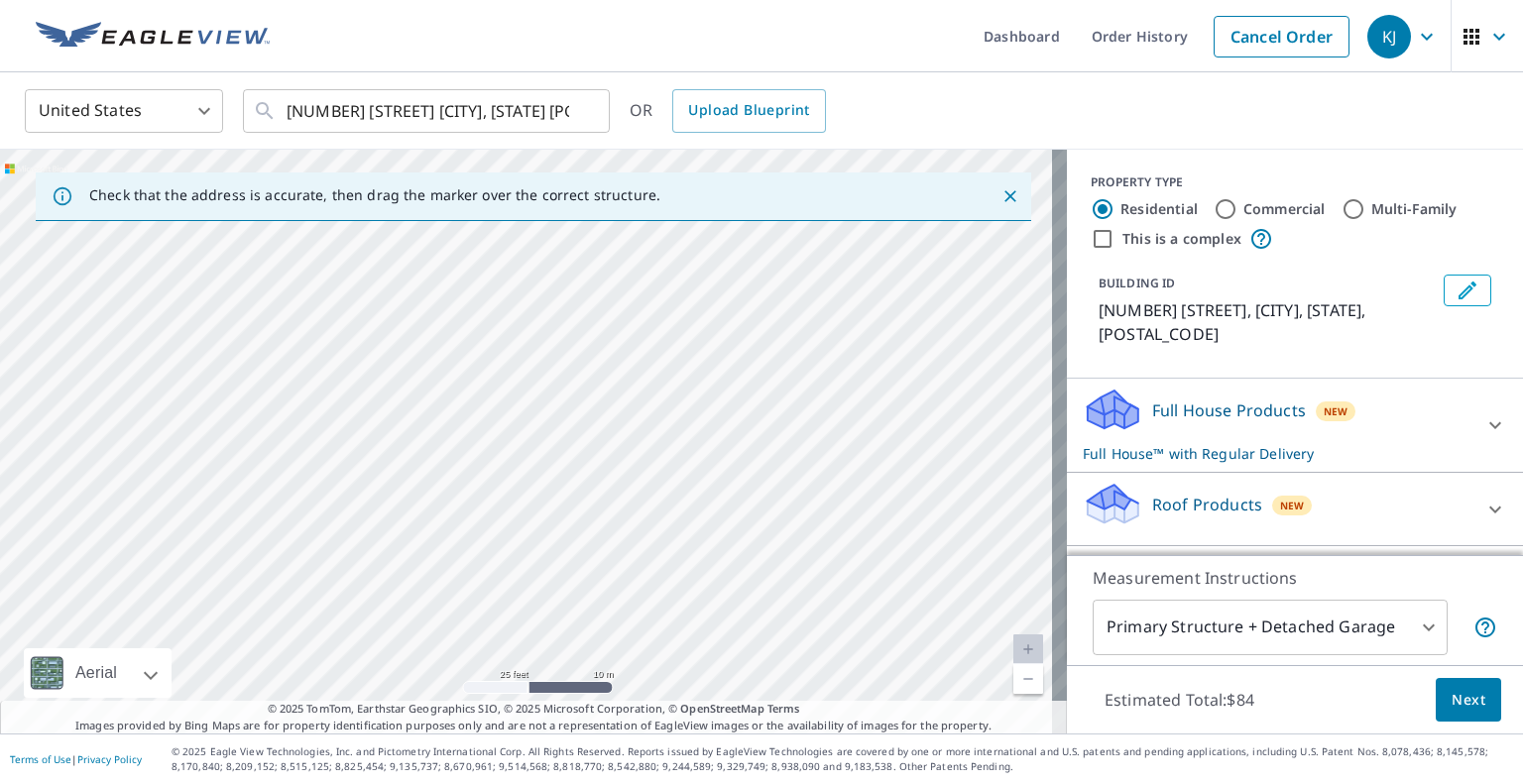 drag, startPoint x: 333, startPoint y: 446, endPoint x: 663, endPoint y: 234, distance: 392.22952 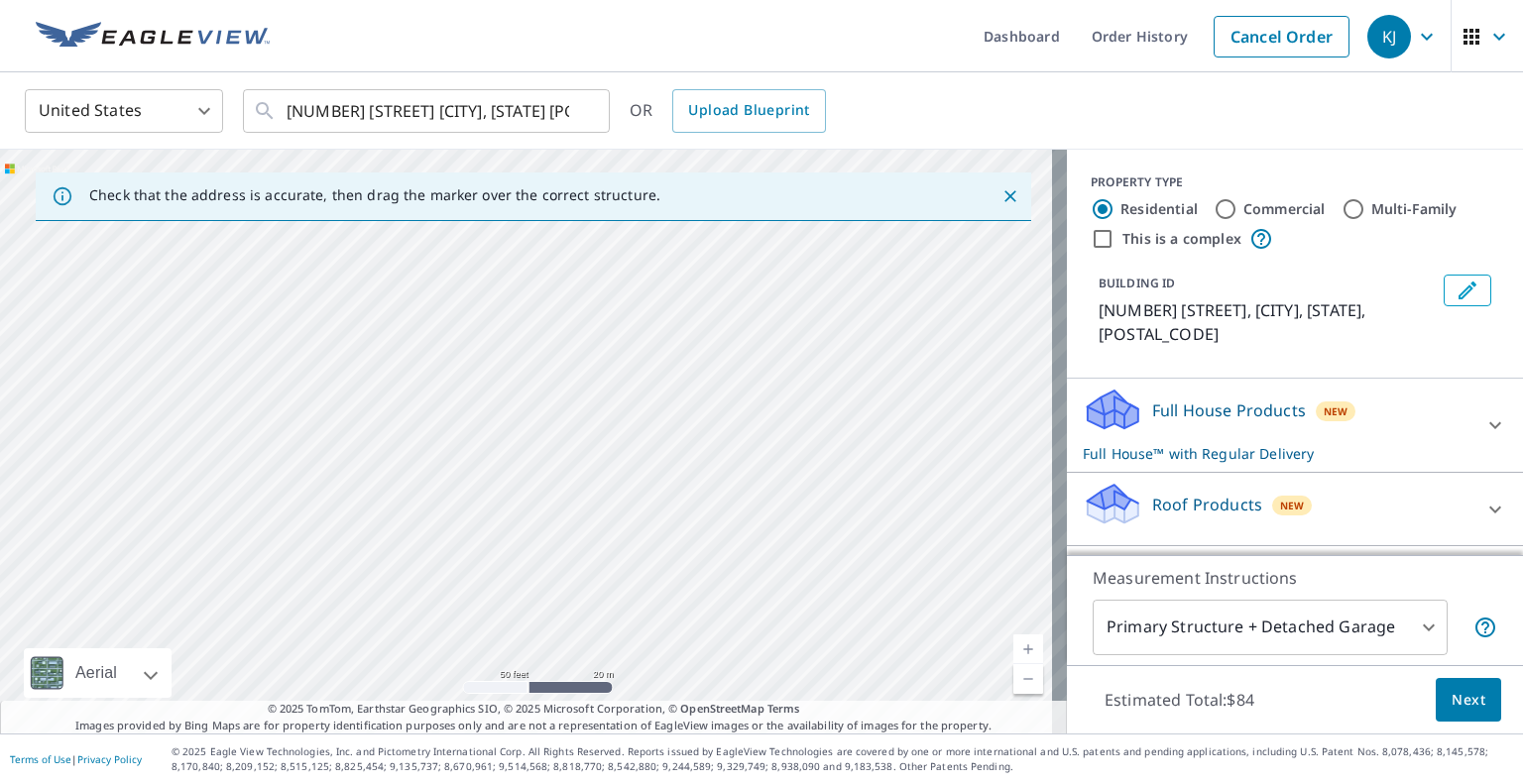 drag, startPoint x: 804, startPoint y: 448, endPoint x: 694, endPoint y: 324, distance: 165.75886 